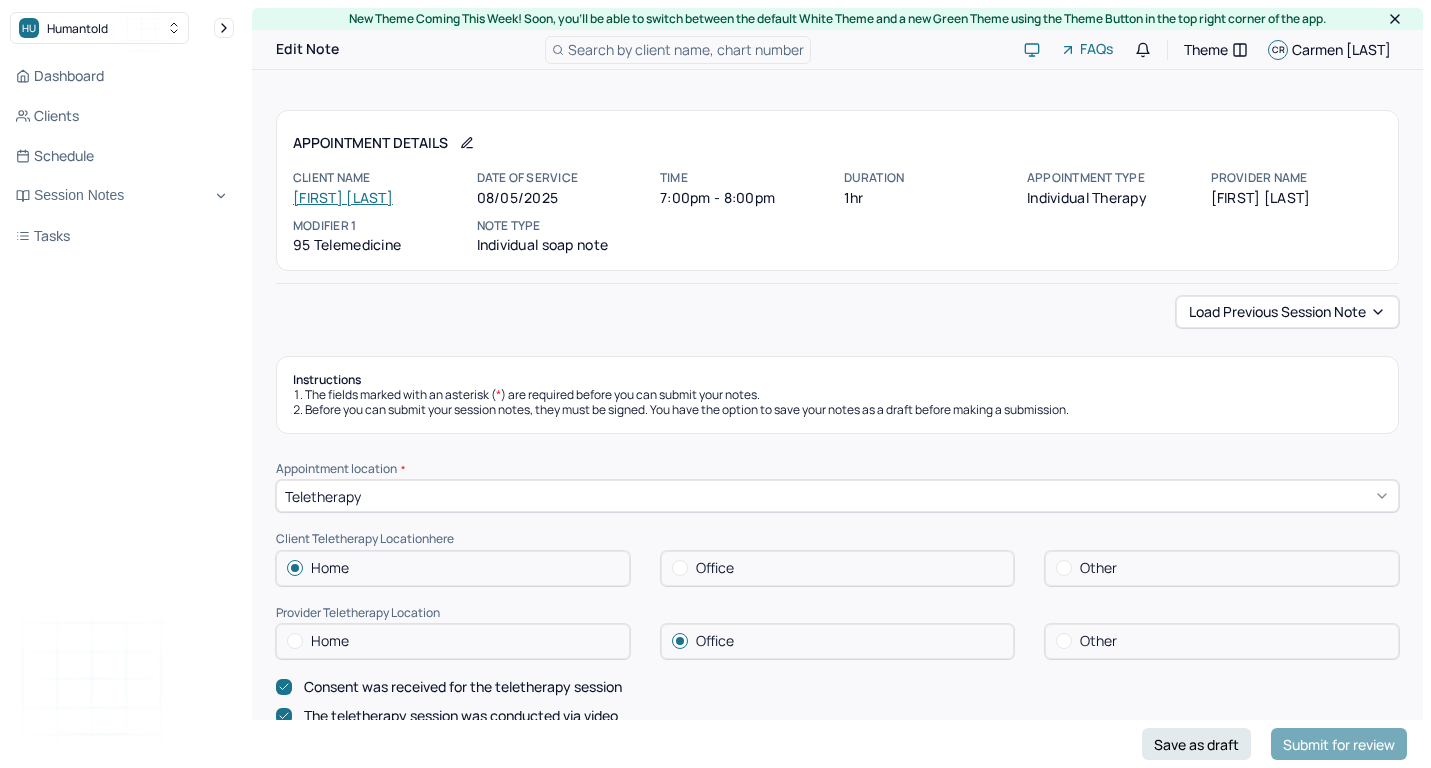scroll, scrollTop: 0, scrollLeft: 0, axis: both 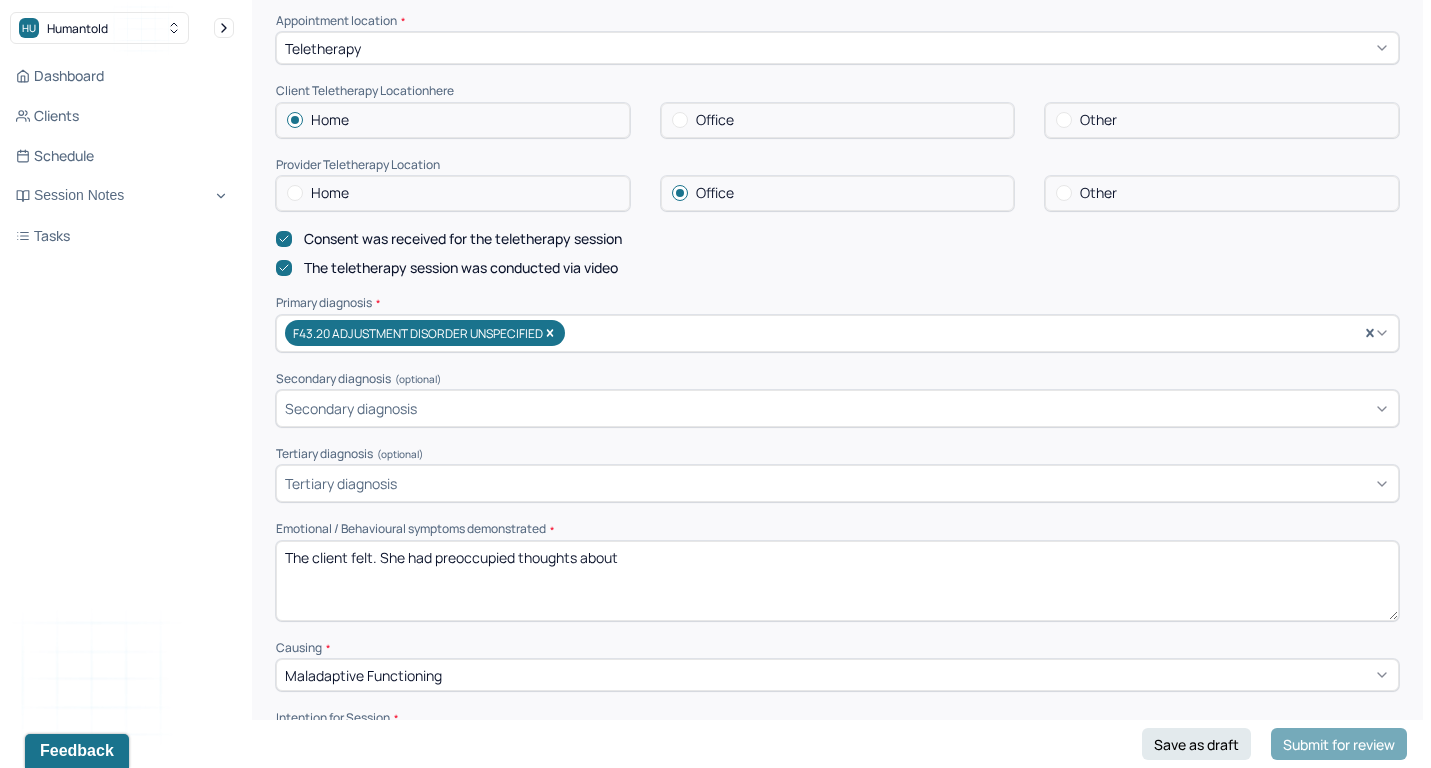 click on "Home" at bounding box center (453, 193) 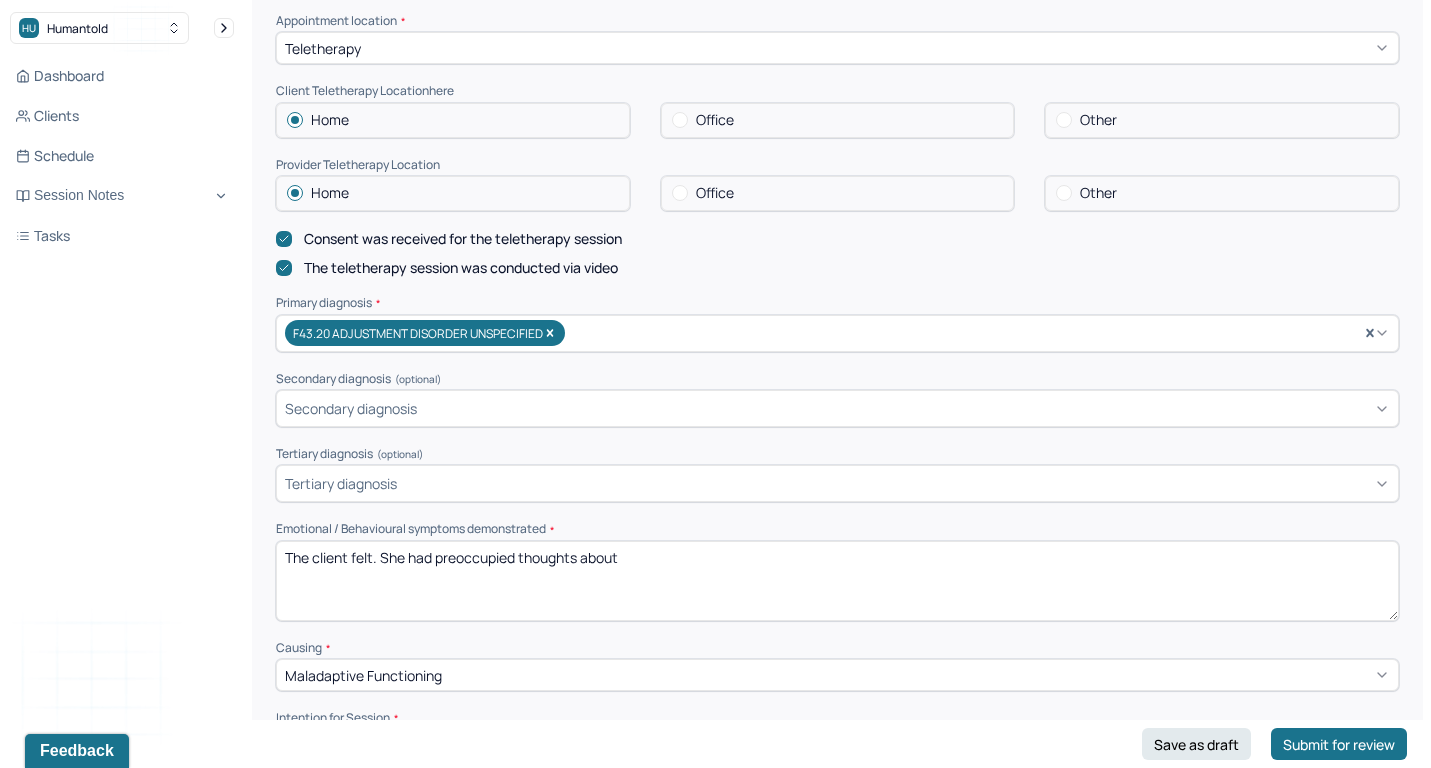 scroll, scrollTop: 553, scrollLeft: 0, axis: vertical 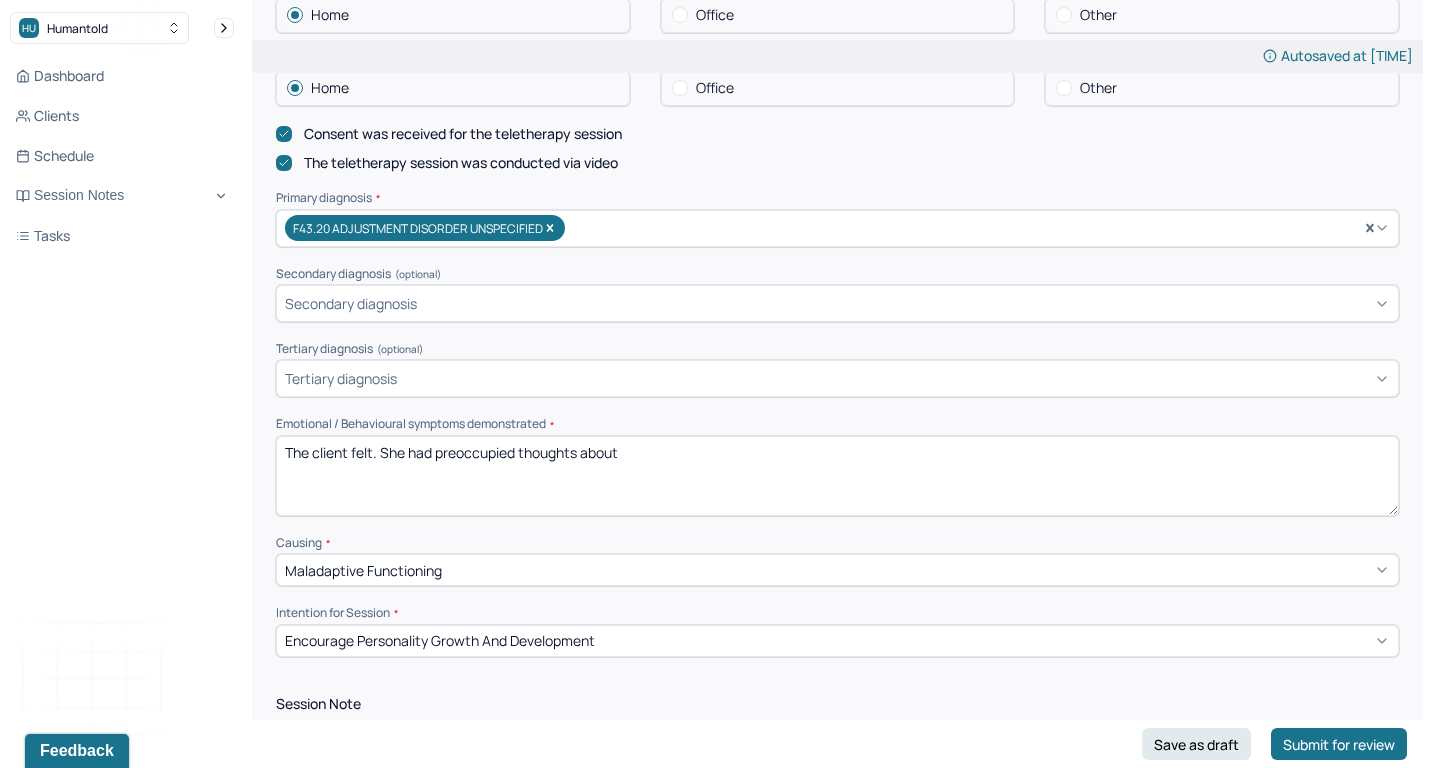 click on "The client felt. She had preoccupied thoughts about" at bounding box center (837, 476) 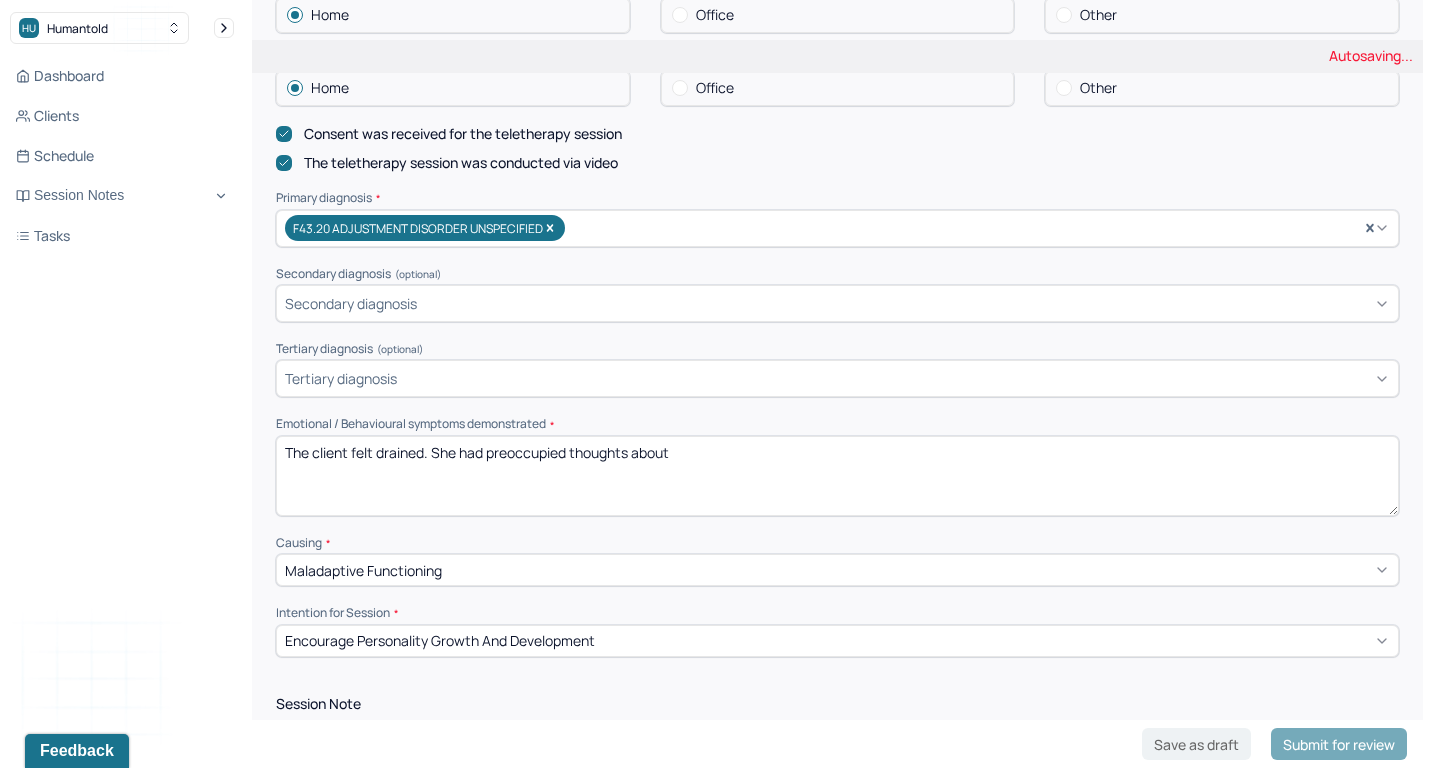 click on "The client felt . She had preoccupied thoughts about" at bounding box center [837, 476] 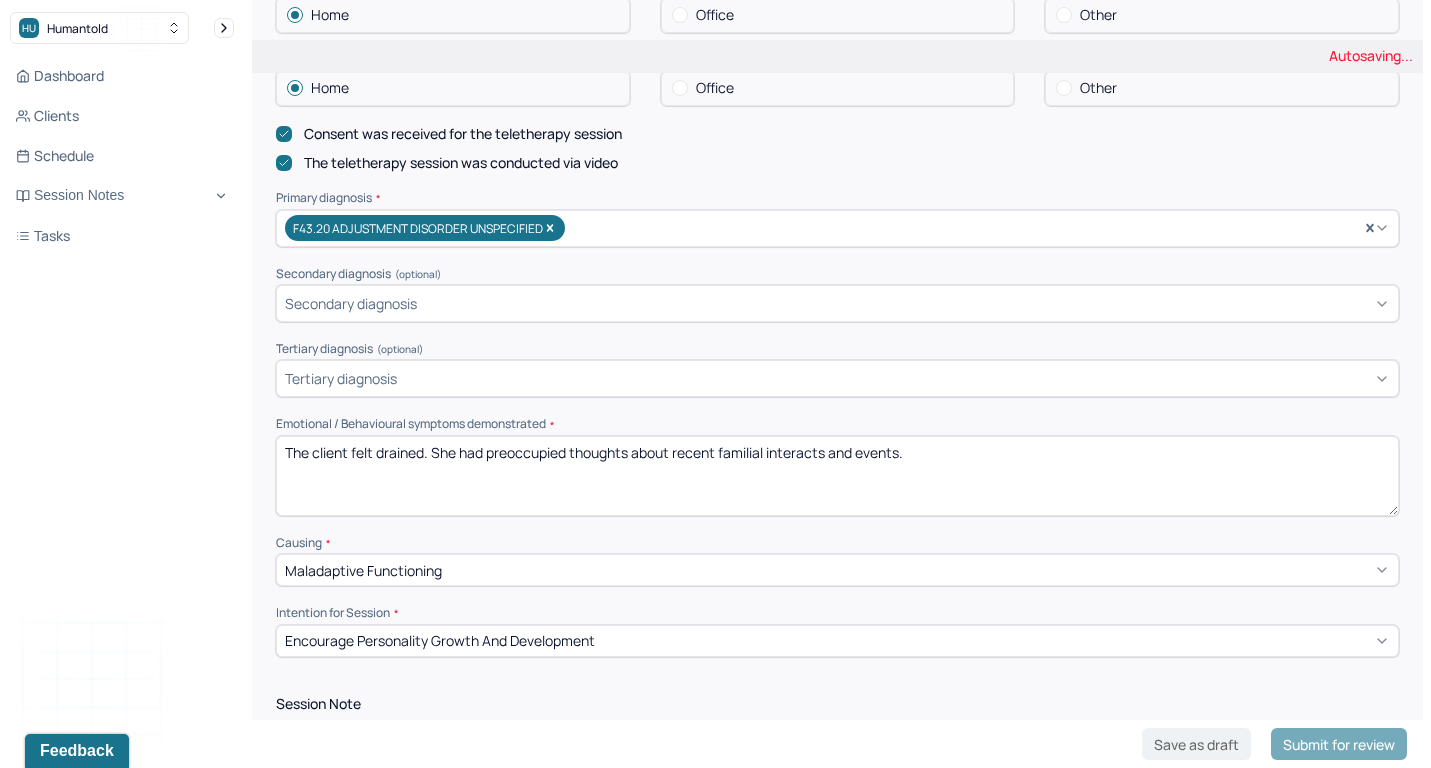 type on "The client felt drained. She had preoccupied thoughts about recent familial interacts and events." 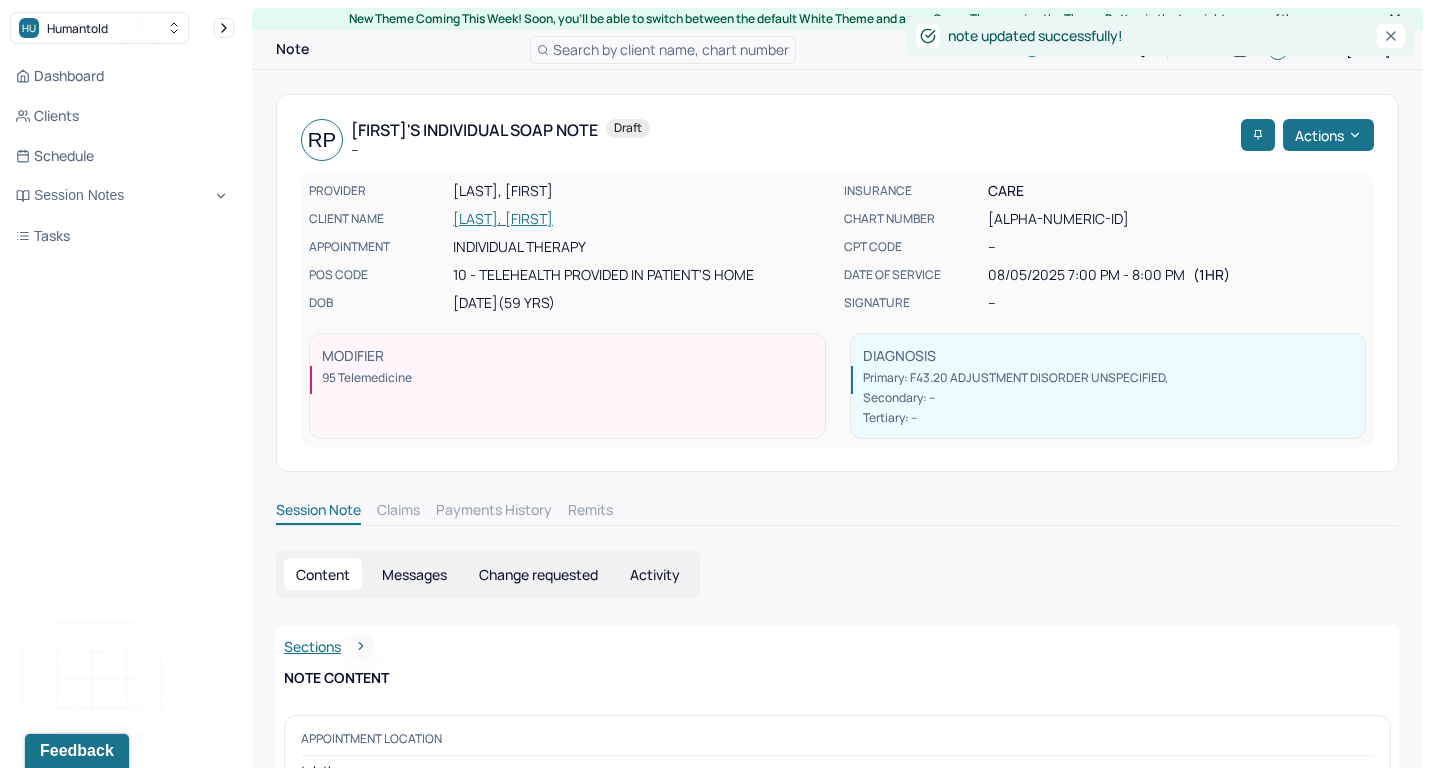 scroll, scrollTop: 0, scrollLeft: 0, axis: both 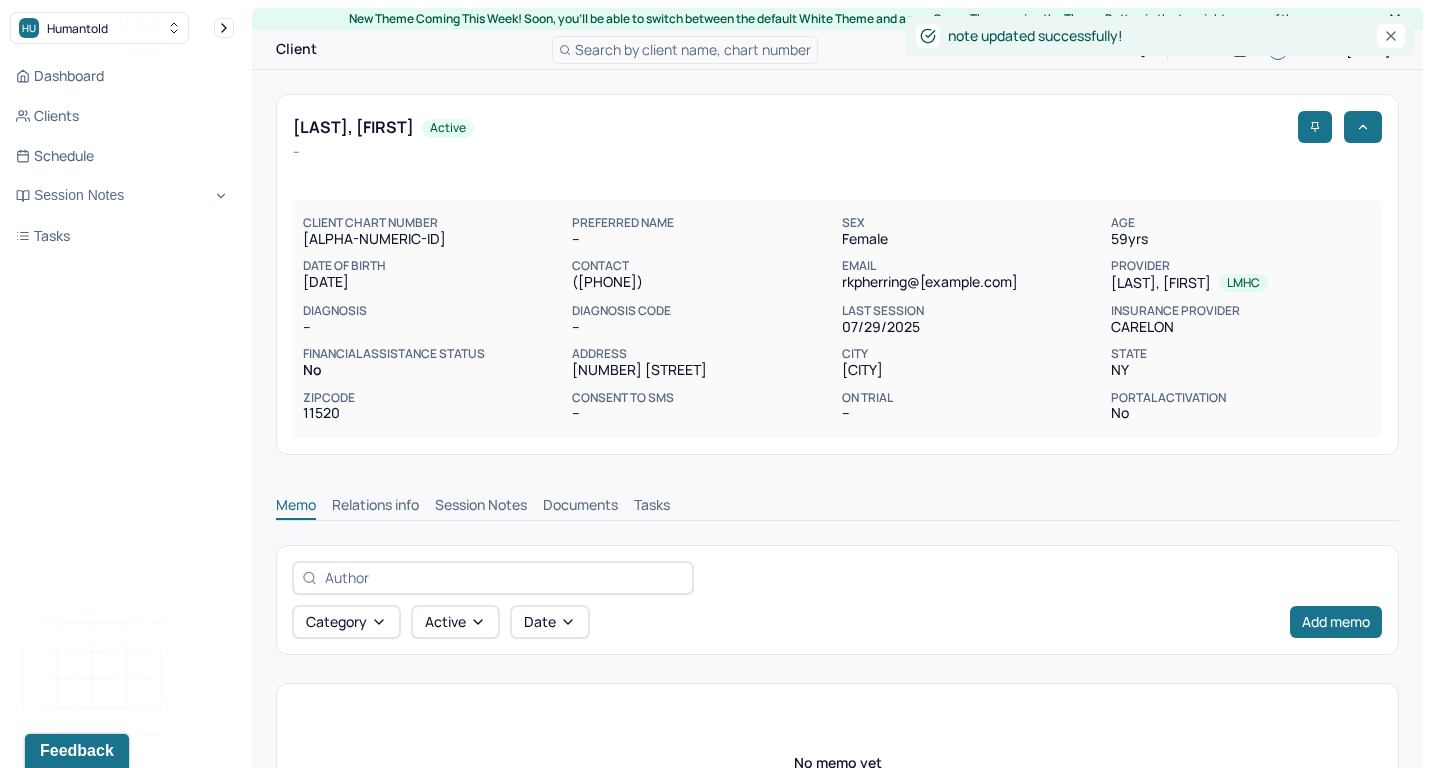 click on "Session Notes" at bounding box center (481, 507) 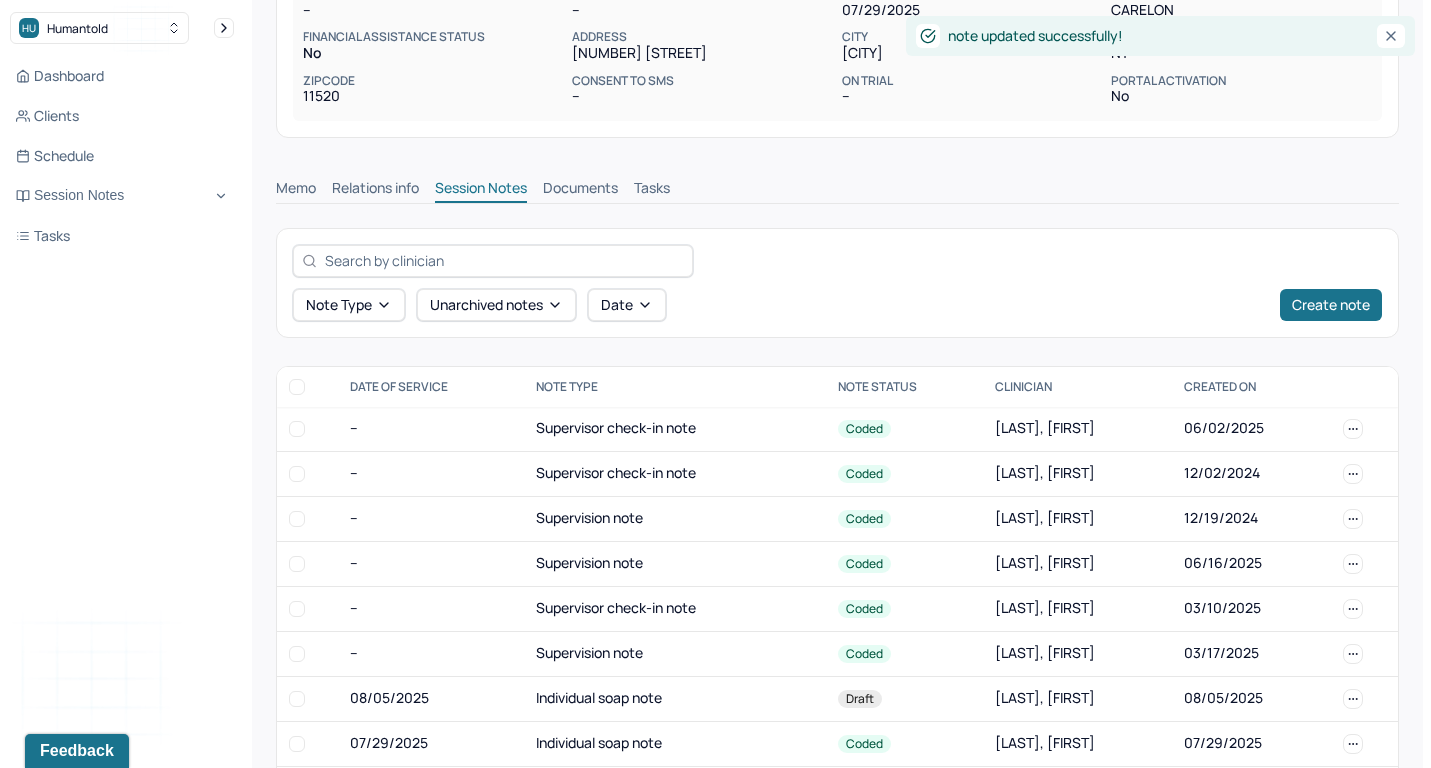 scroll, scrollTop: 460, scrollLeft: 0, axis: vertical 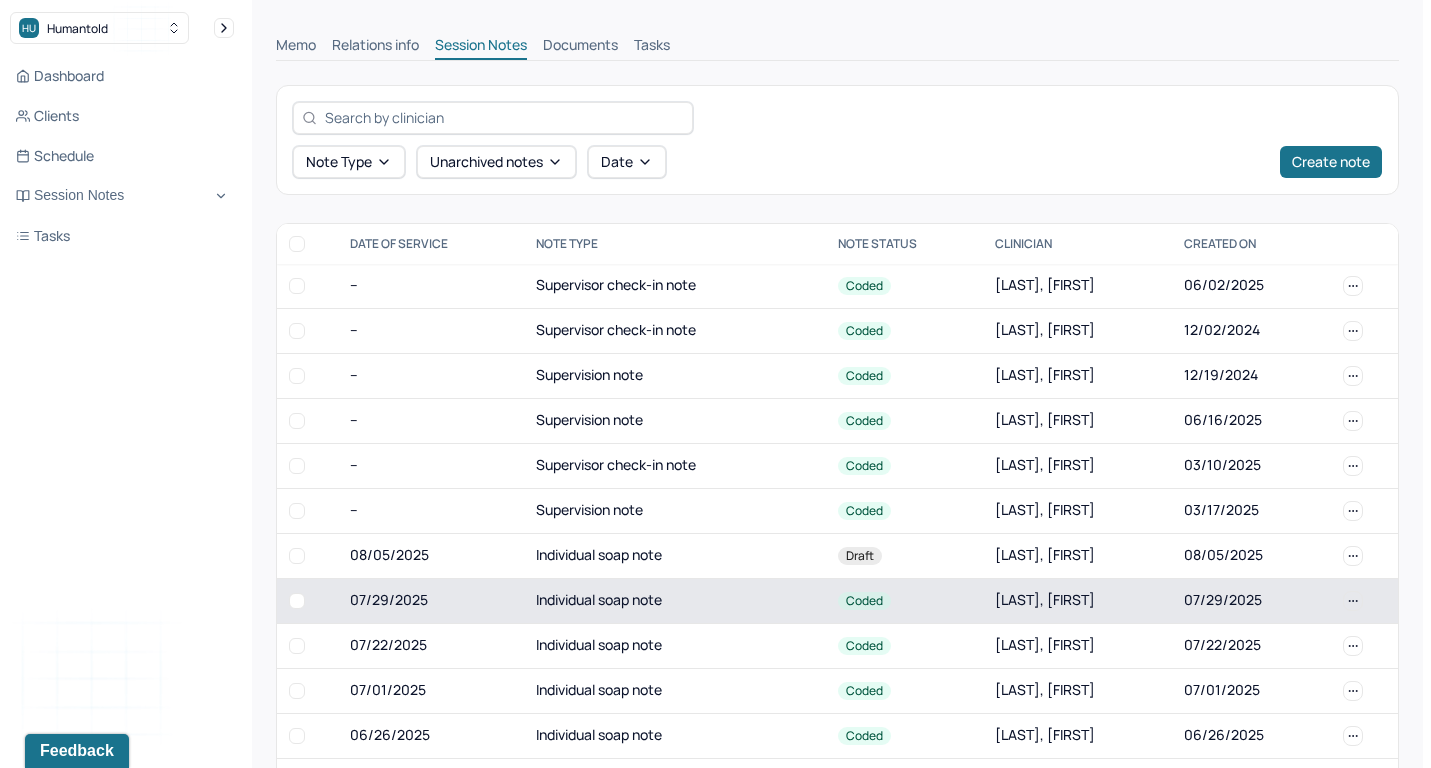 click on "Individual soap note" at bounding box center [675, 600] 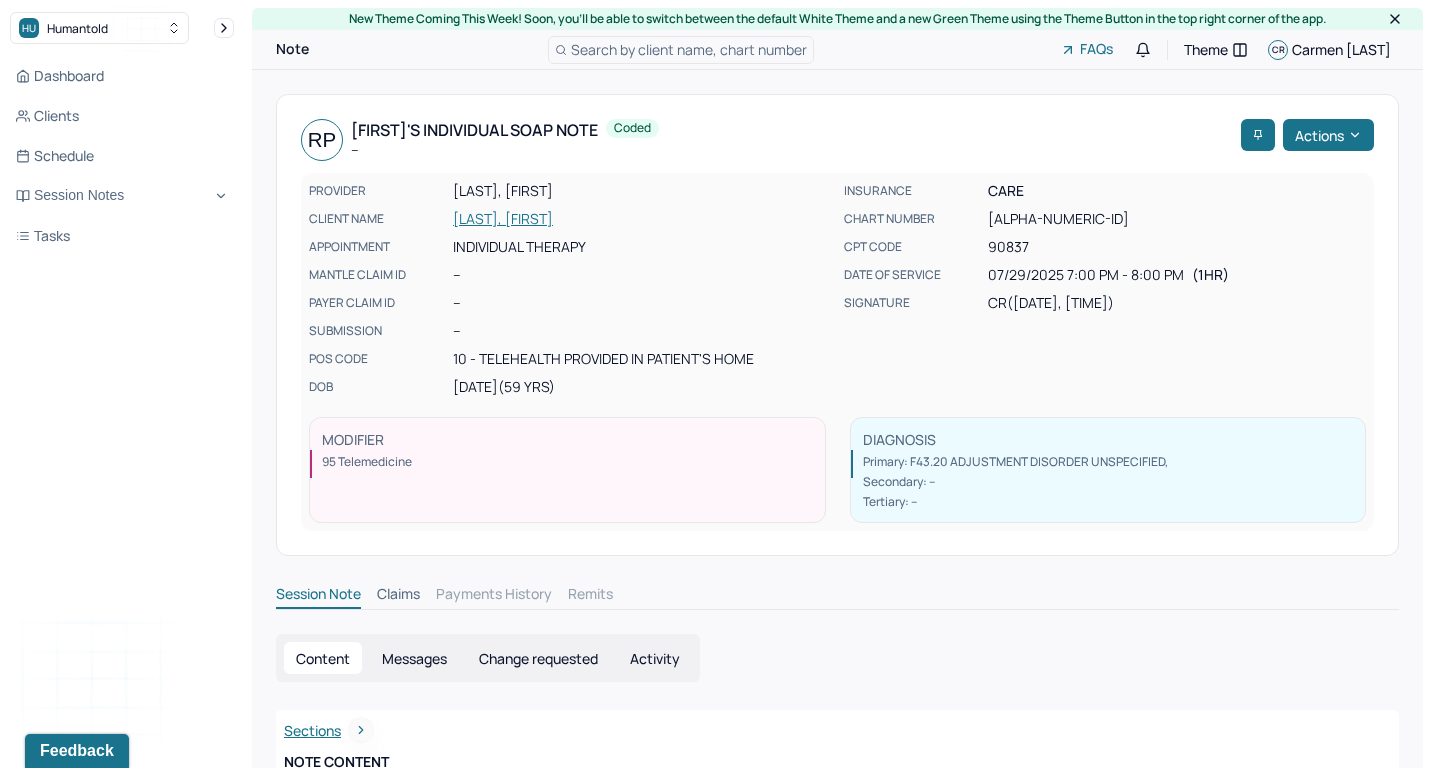 scroll, scrollTop: 0, scrollLeft: 0, axis: both 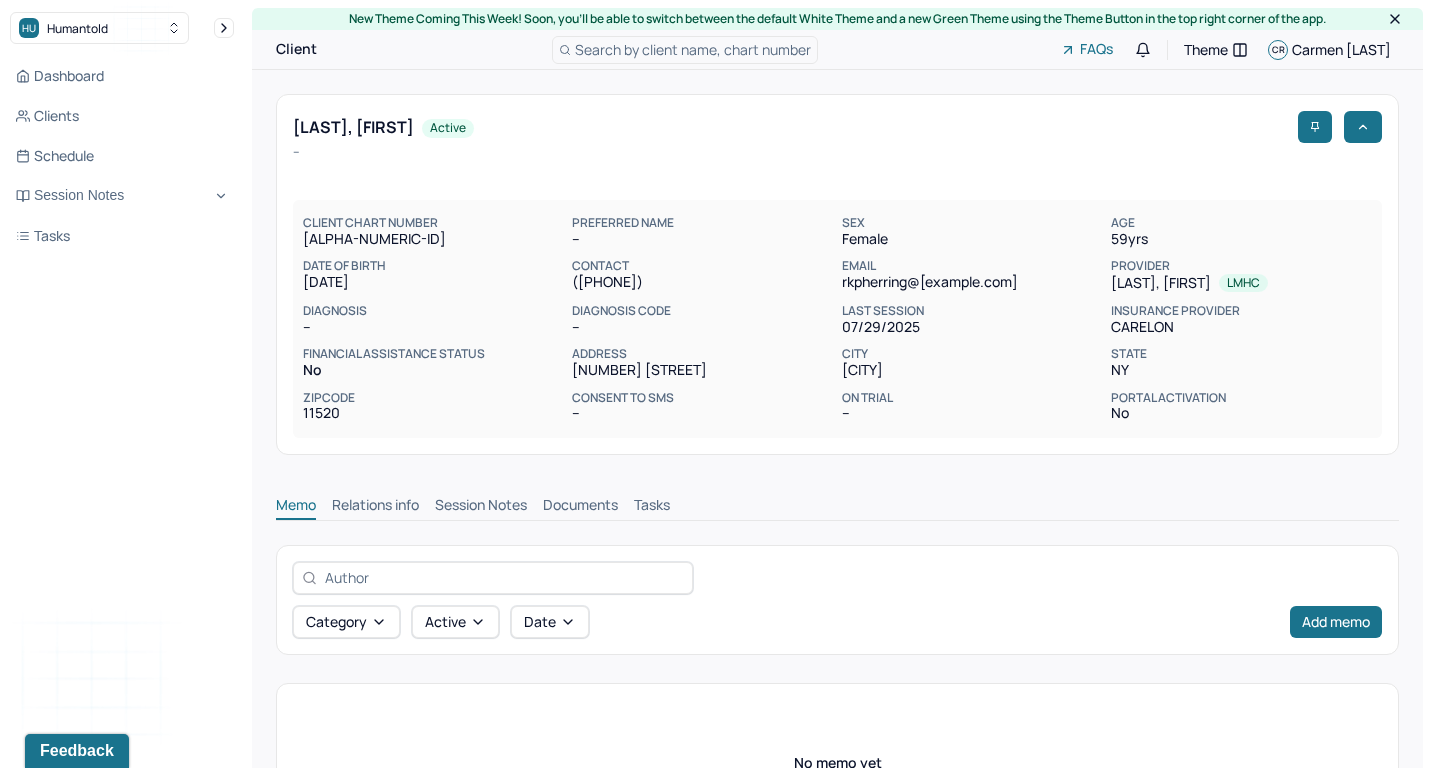 click on "Session Notes" at bounding box center (481, 507) 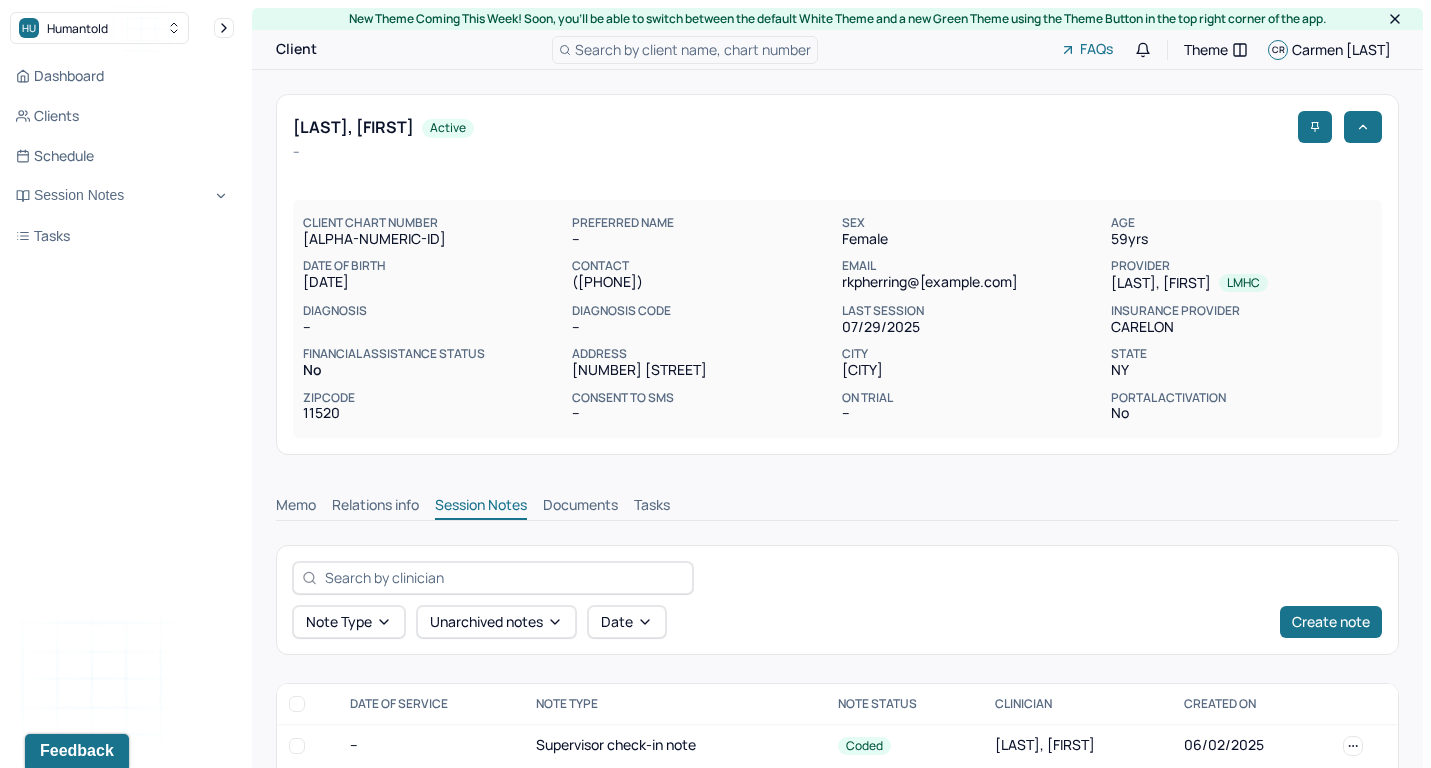 click on "Session Notes" at bounding box center [481, 507] 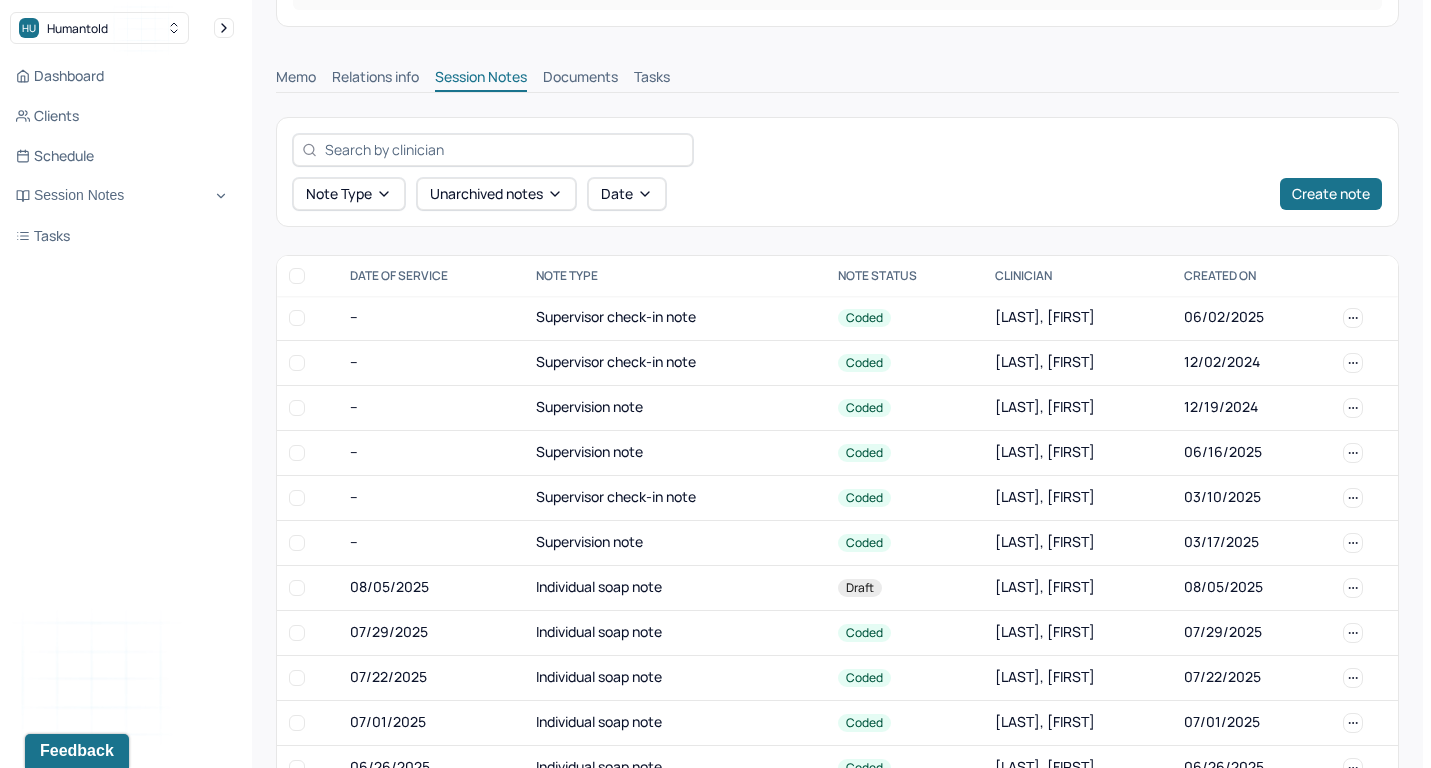 scroll, scrollTop: 461, scrollLeft: 0, axis: vertical 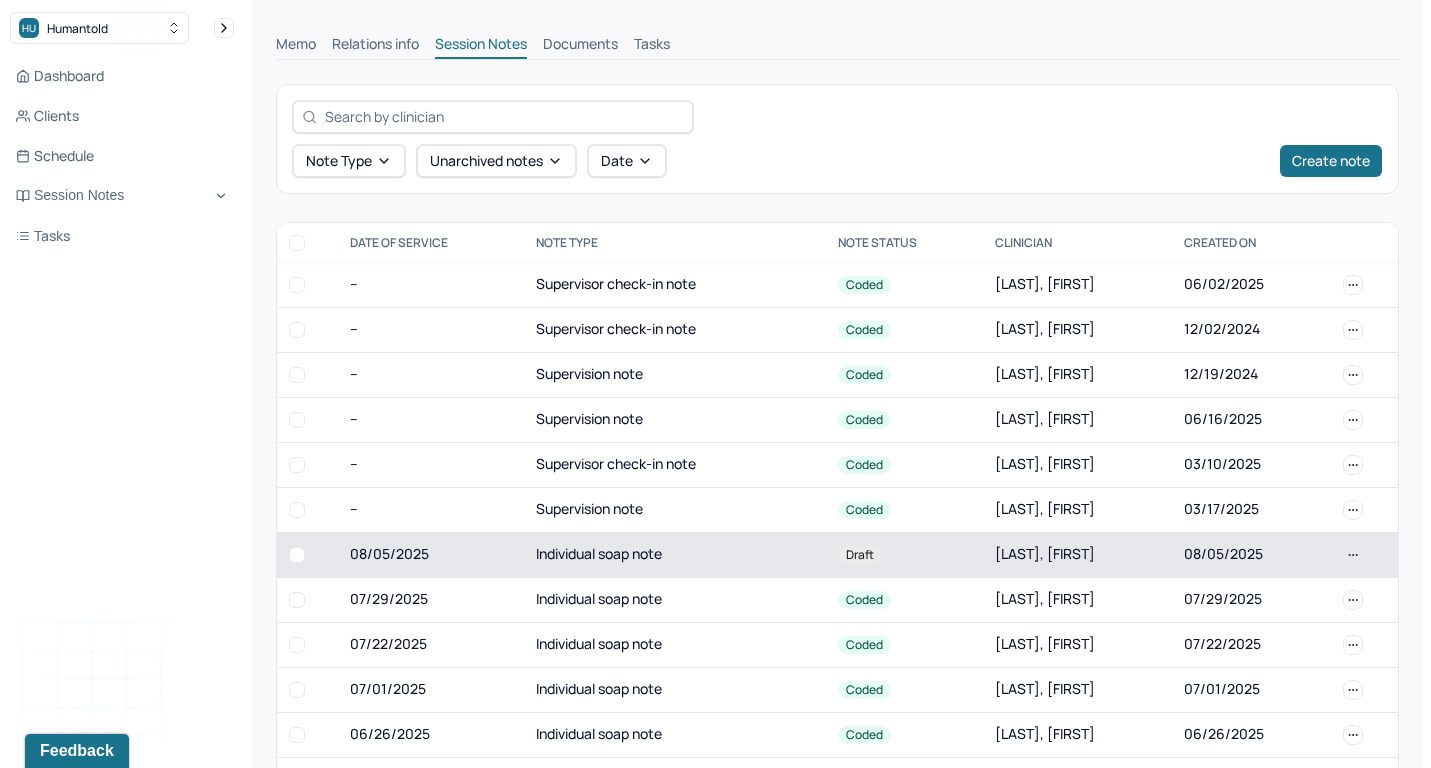 click on "Individual soap note" at bounding box center [675, 554] 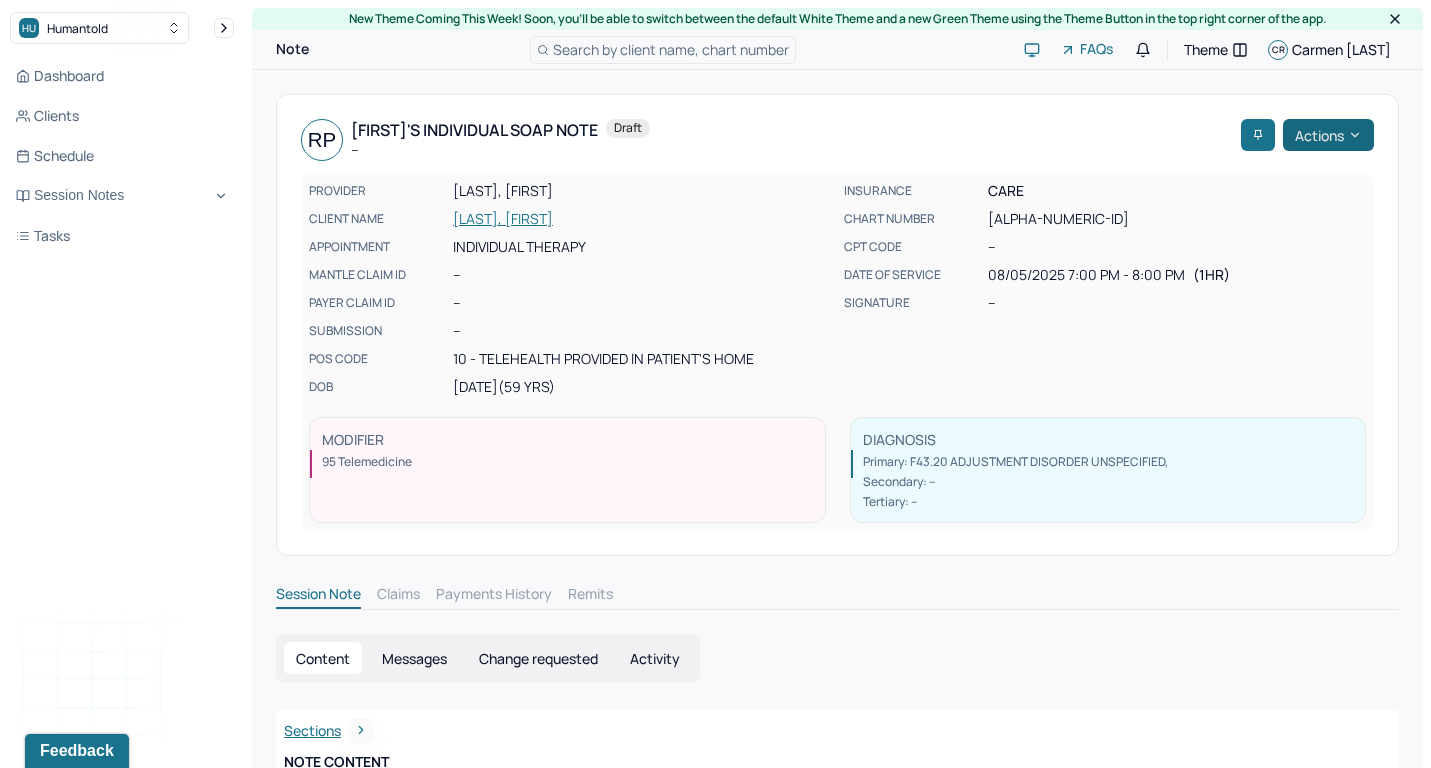 scroll, scrollTop: 0, scrollLeft: 0, axis: both 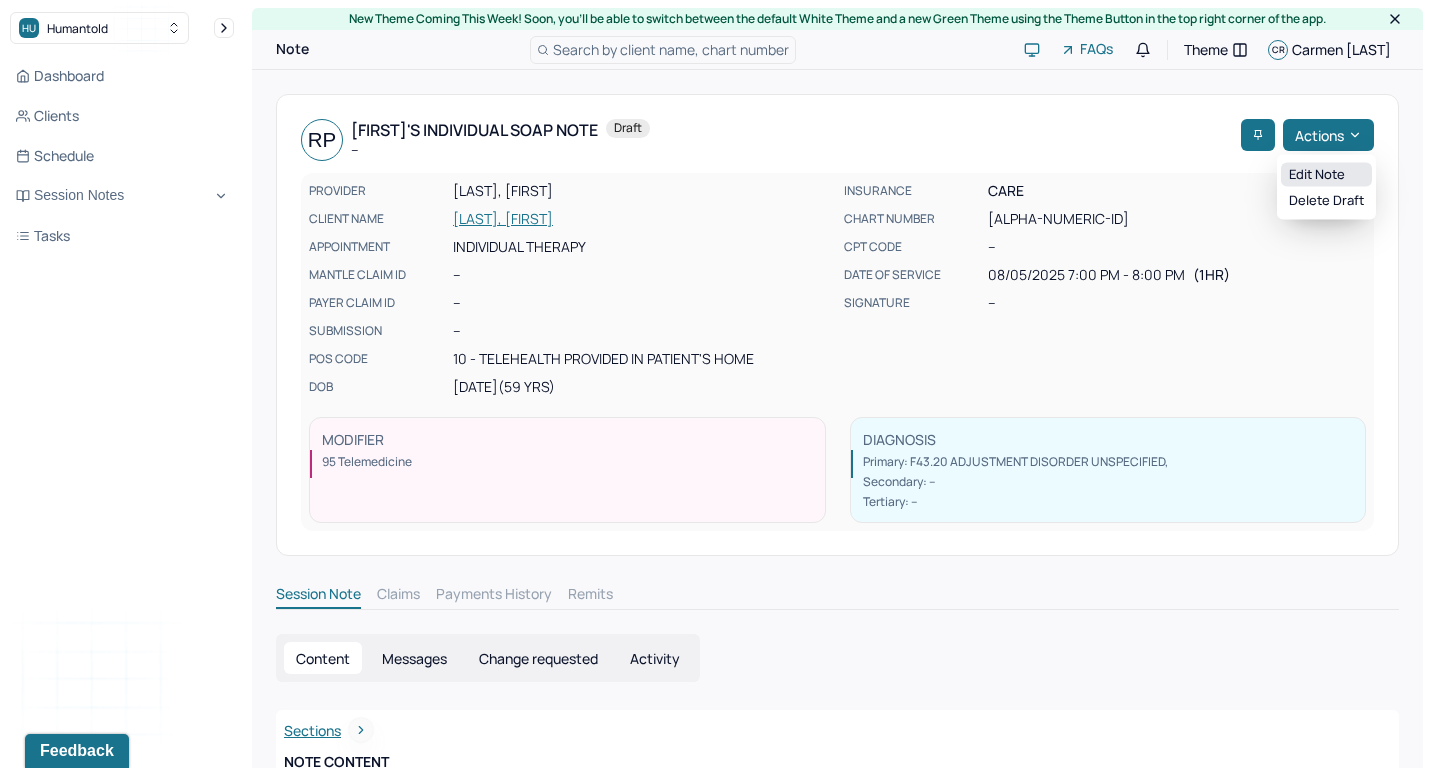 click on "Edit note" at bounding box center [1326, 175] 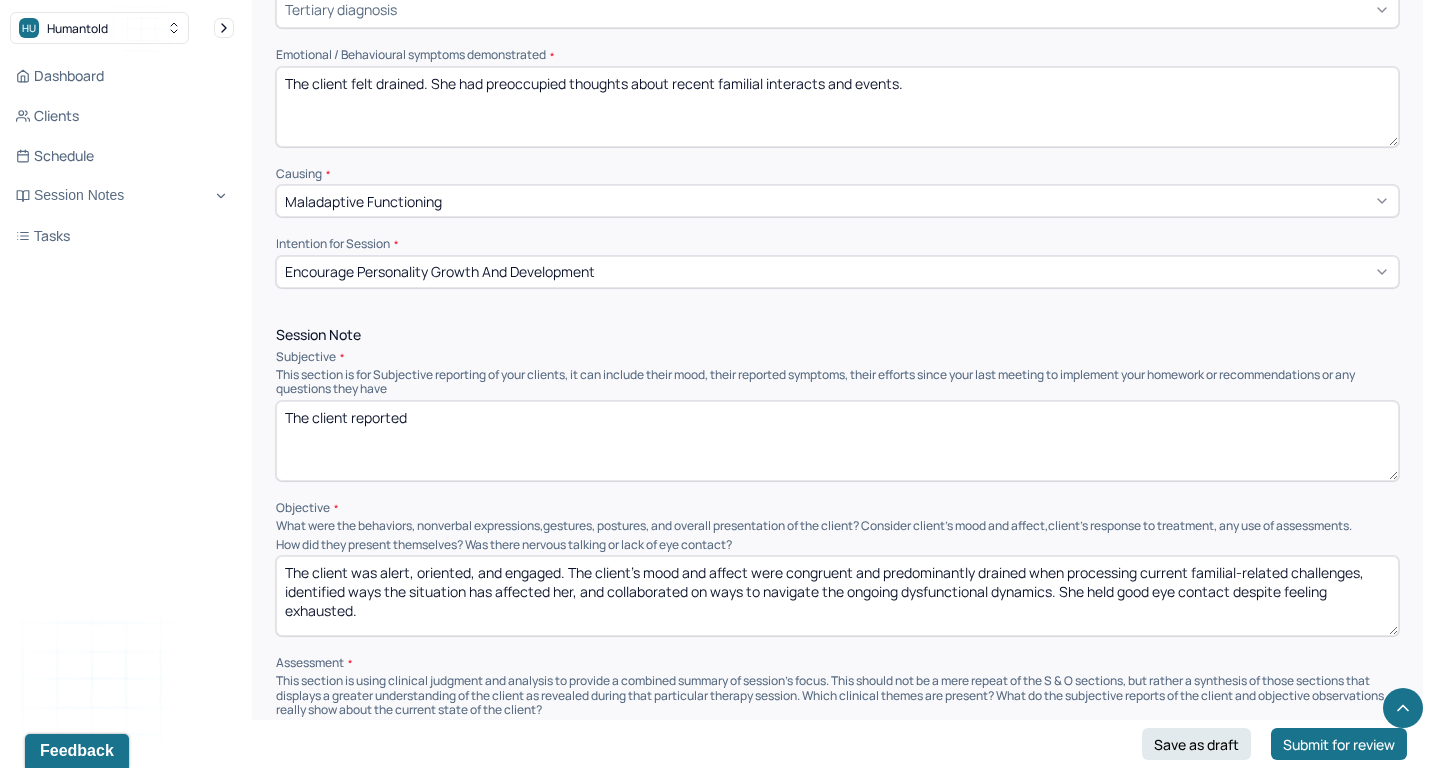 scroll, scrollTop: 946, scrollLeft: 0, axis: vertical 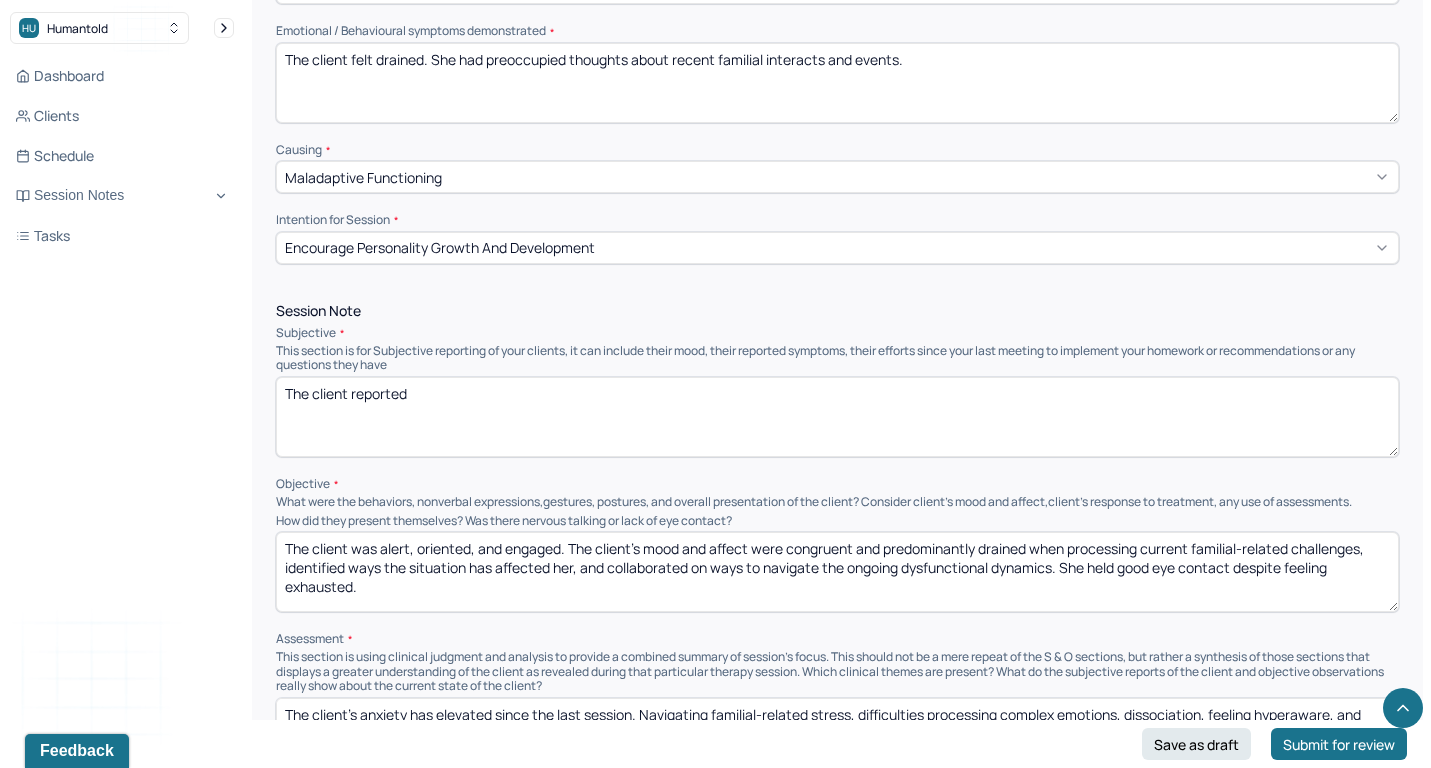 click on "The client reported" at bounding box center (837, 417) 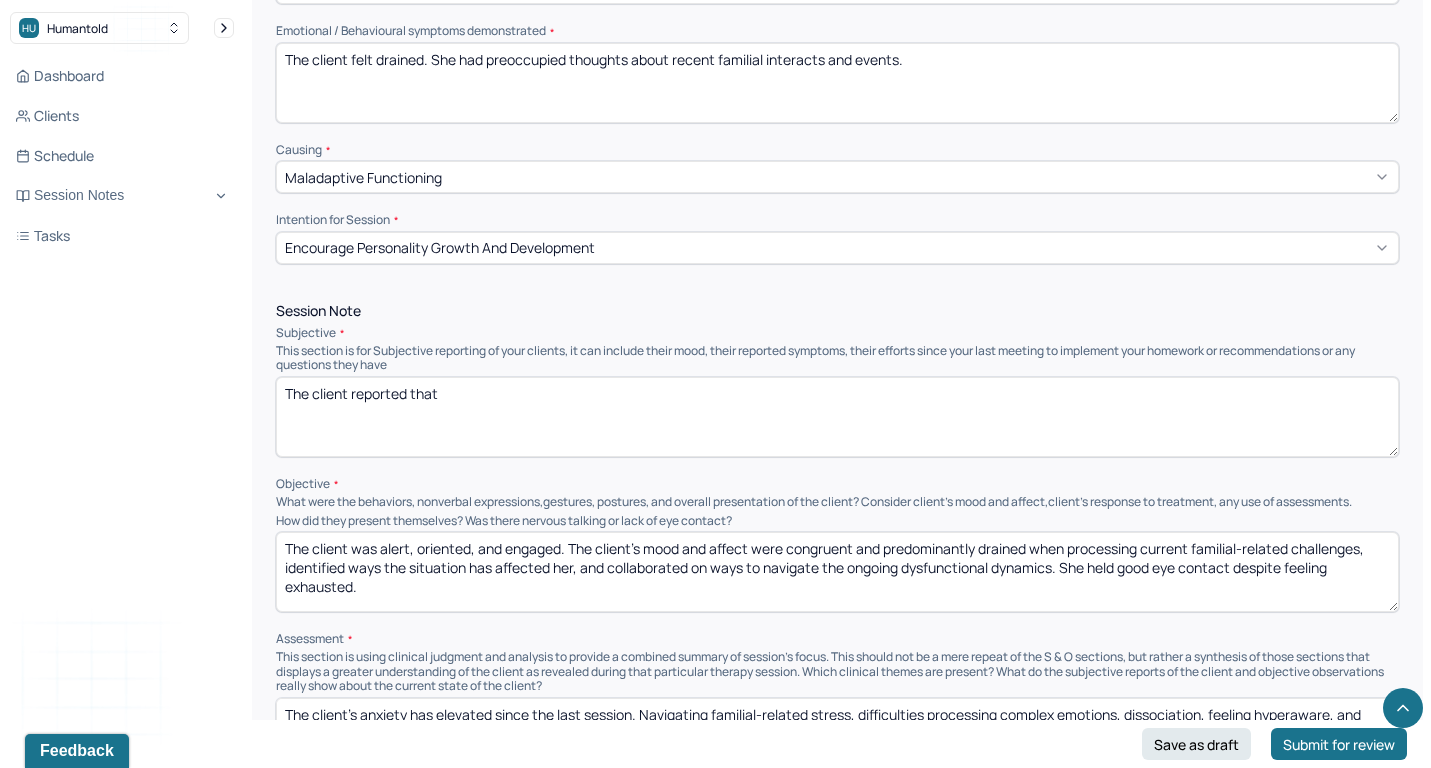 click on "The client reported" at bounding box center [837, 417] 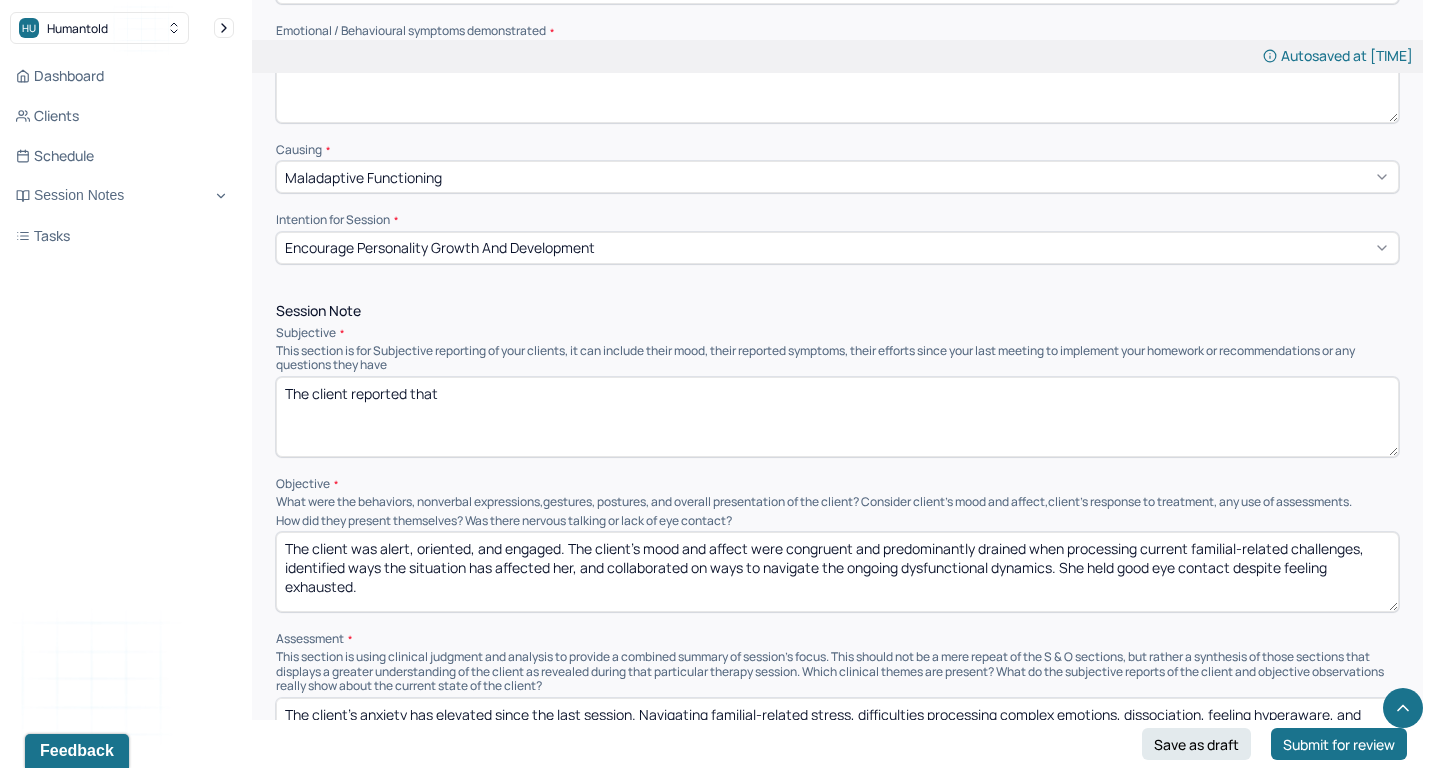 paste on ", although she remained mindful while engaging in rest, decompressing, and advocating for herself as needed, she has been feeling emotionally exhausted. She expressed that after navigating back-to-back interactions and family-related events, she has been replaying conversations and feeling disappointed by the situation with her immediate family." 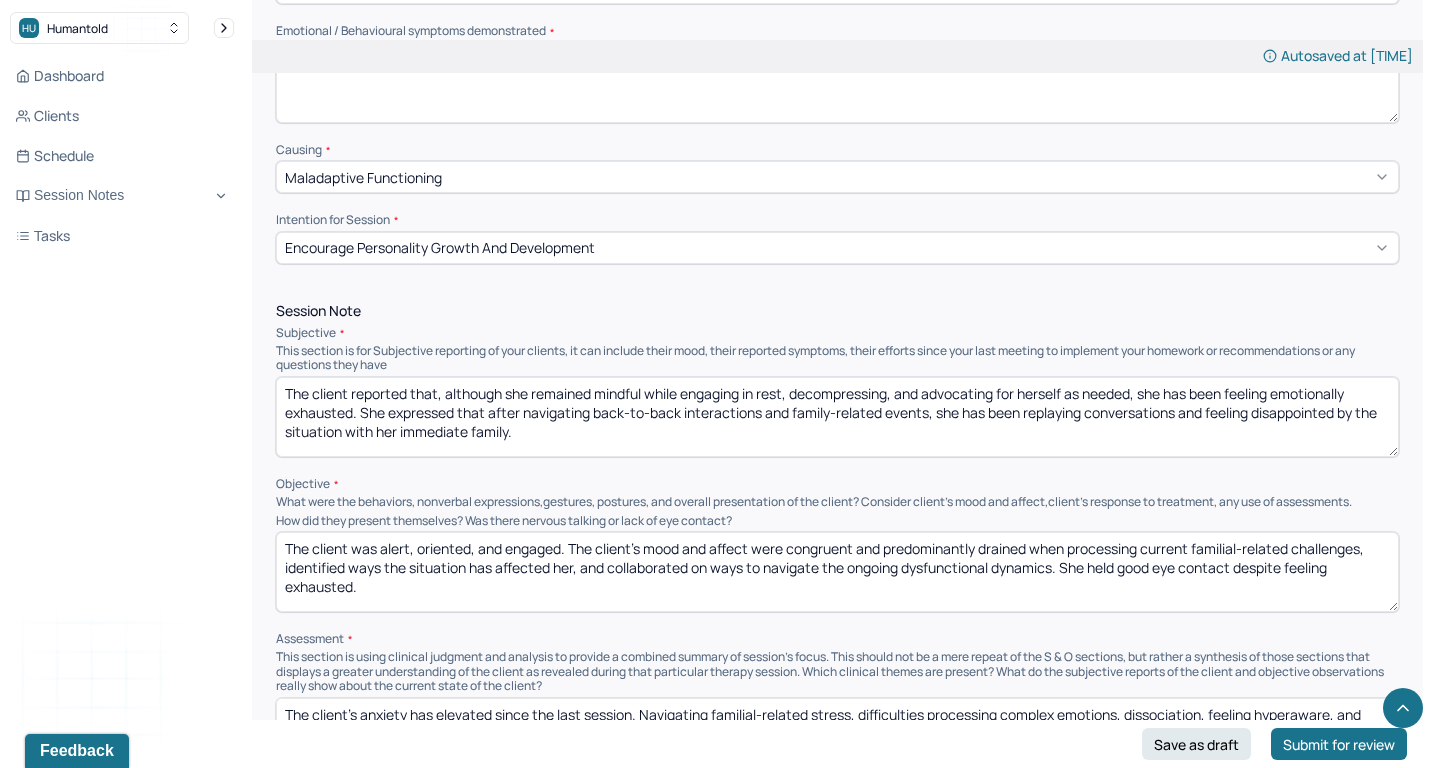 type on "The client reported that, although she remained mindful while engaging in rest, decompressing, and advocating for herself as needed, she has been feeling emotionally exhausted. She expressed that after navigating back-to-back interactions and family-related events, she has been replaying conversations and feeling disappointed by the situation with her immediate family." 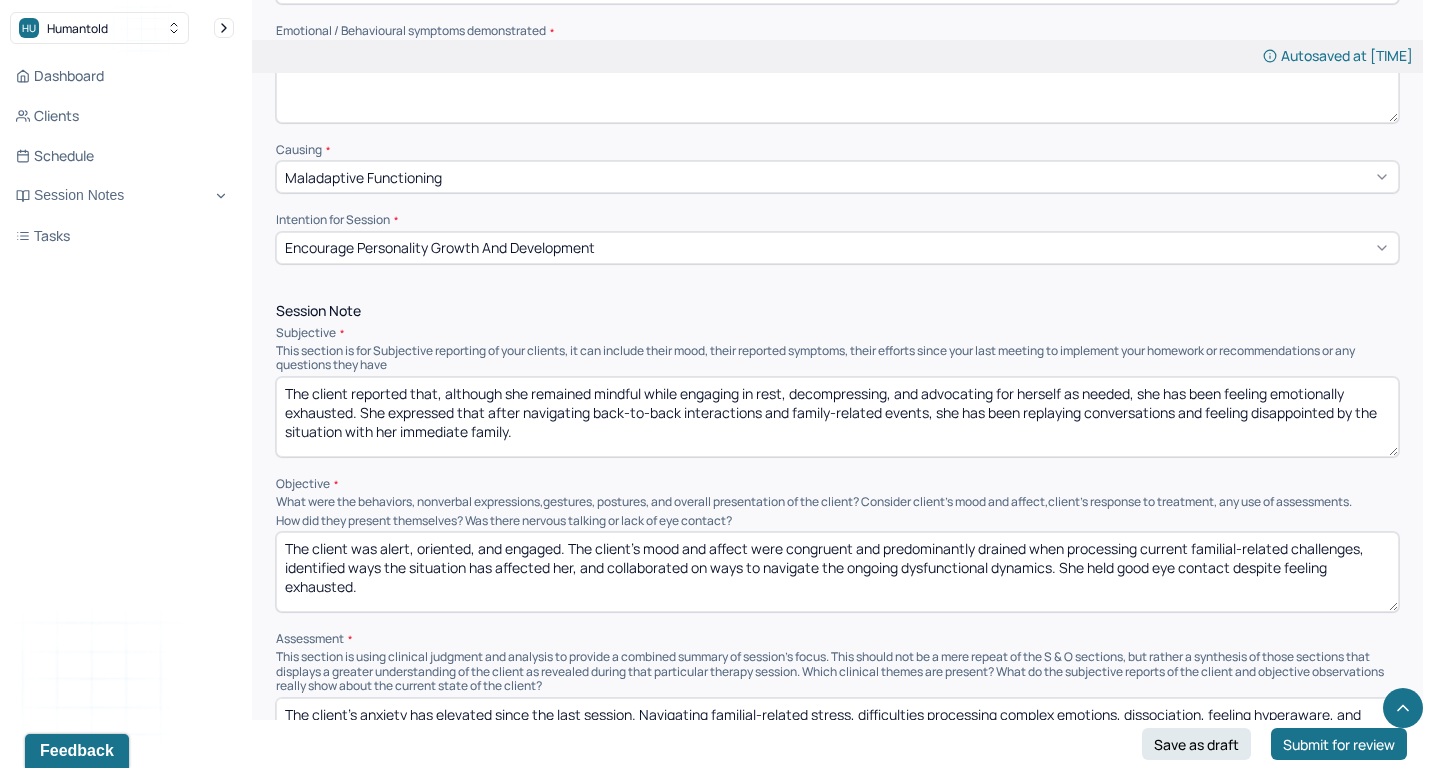 paste on "tired when reflecting on recent familial interactions, acknowledging her triggers, processing her emotions, and identifying helpful activities. She held good eye contact" 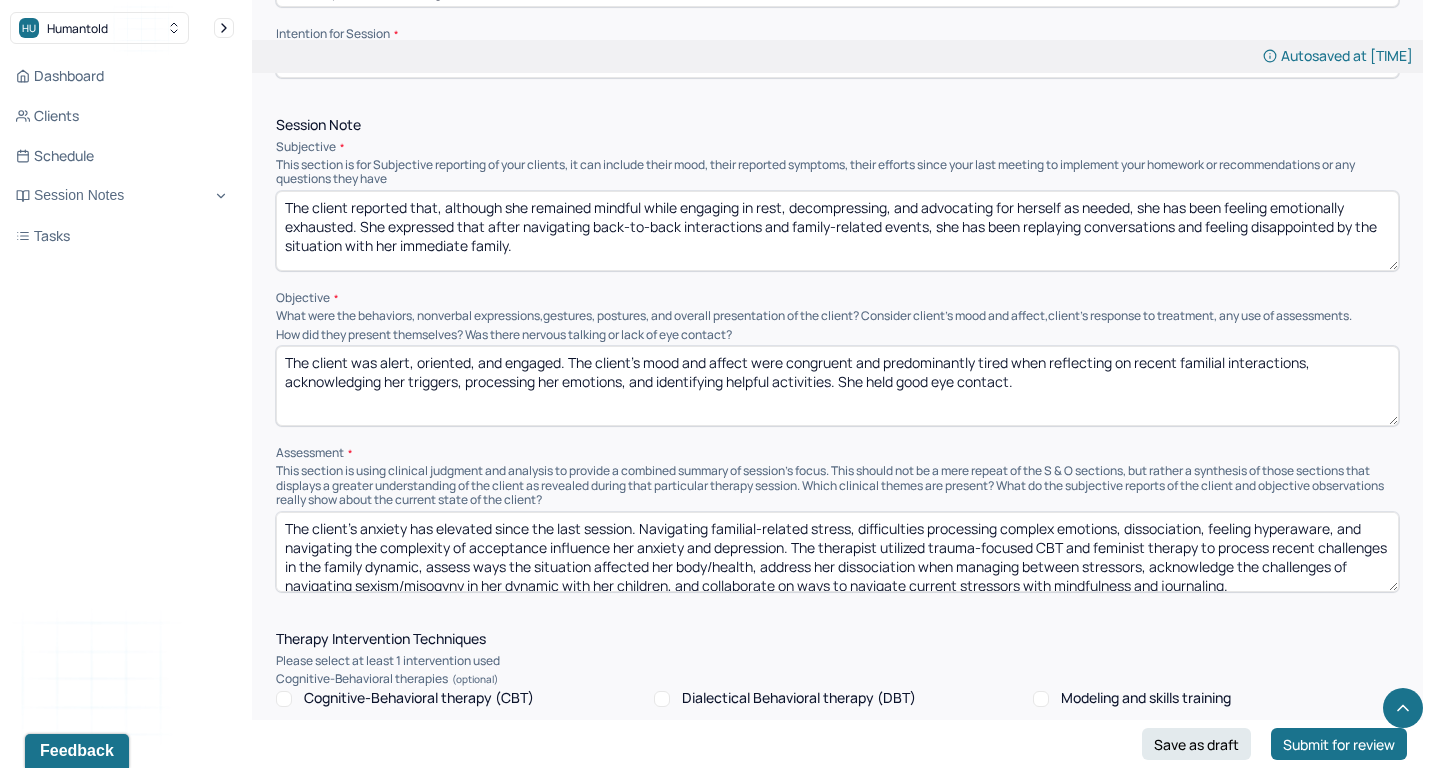 scroll, scrollTop: 1164, scrollLeft: 0, axis: vertical 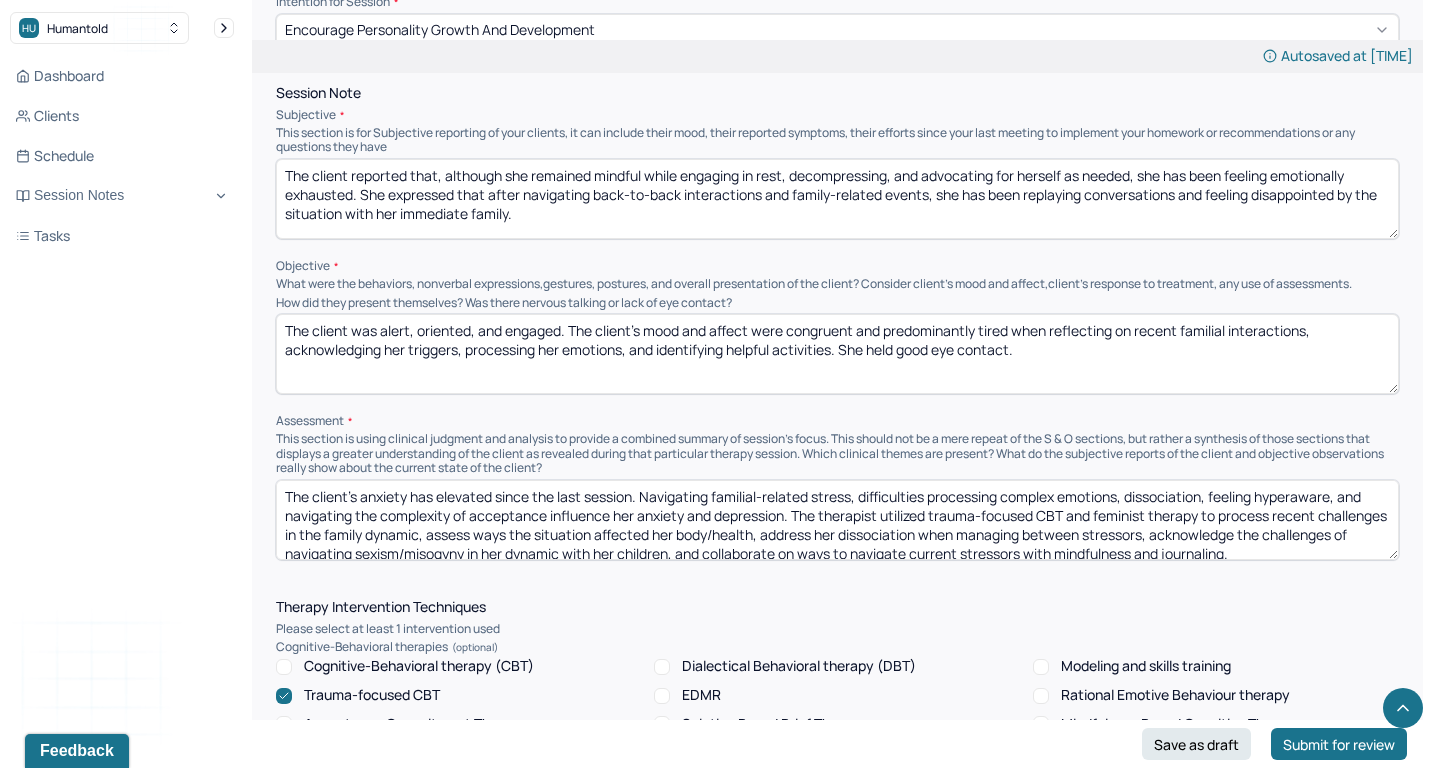 type on "The client was alert, oriented, and engaged. The client's mood and affect were congruent and predominantly tired when reflecting on recent familial interactions, acknowledging her triggers, processing her emotions, and identifying helpful activities. She held good eye contact." 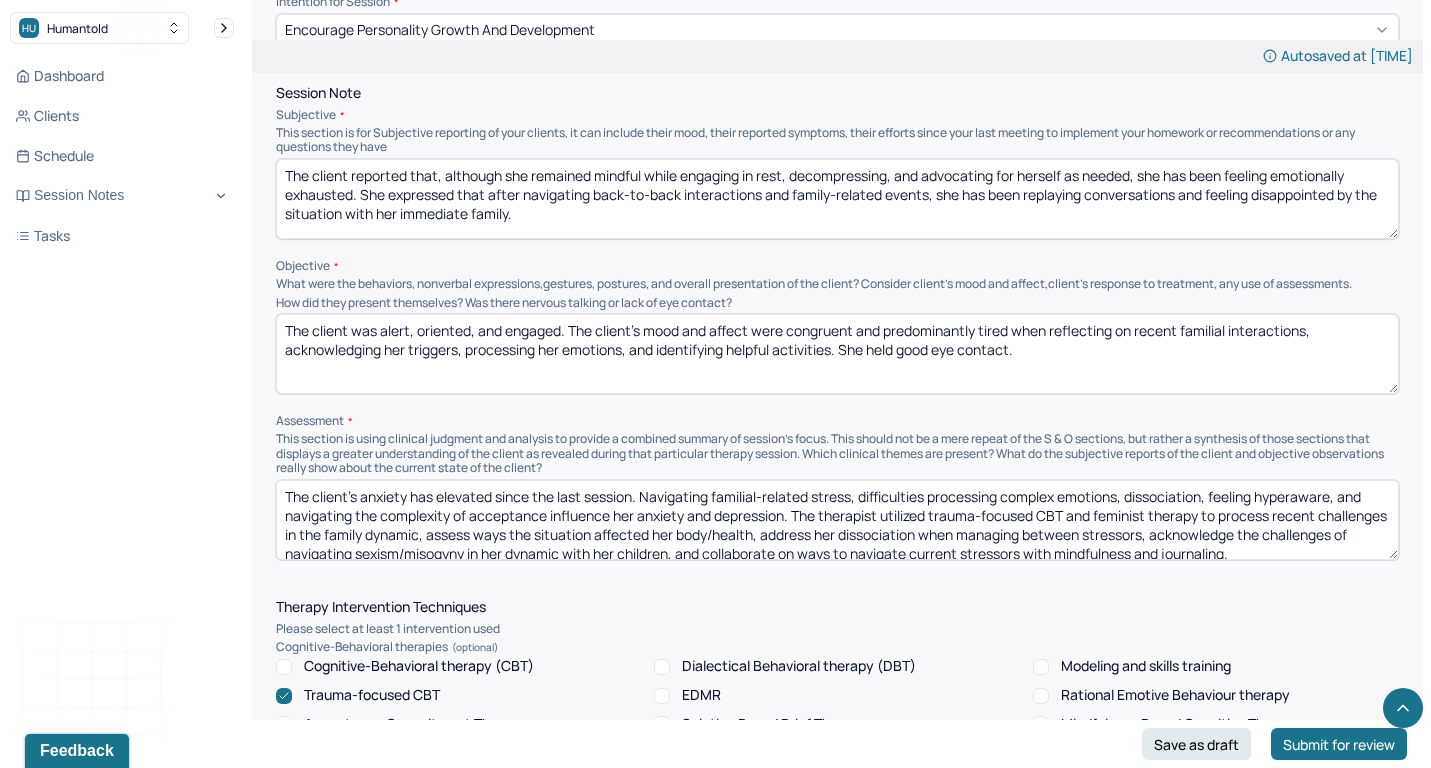 click on "The client's anxiety has elevated since the last session. Navigating familial-related stress, difficulties processing complex emotions, dissociation, feeling hyperaware, and navigating the complexity of acceptance influence her anxiety and depression. The therapist utilized trauma-focused CBT and feminist therapy to process recent challenges in the family dynamic, assess ways the situation affected her body/health, address her dissociation when managing between stressors, acknowledge the challenges of navigating sexism/misogyny in her dynamic with her children, and collaborate on ways to navigate current stressors with mindfulness and journaling." at bounding box center (837, 520) 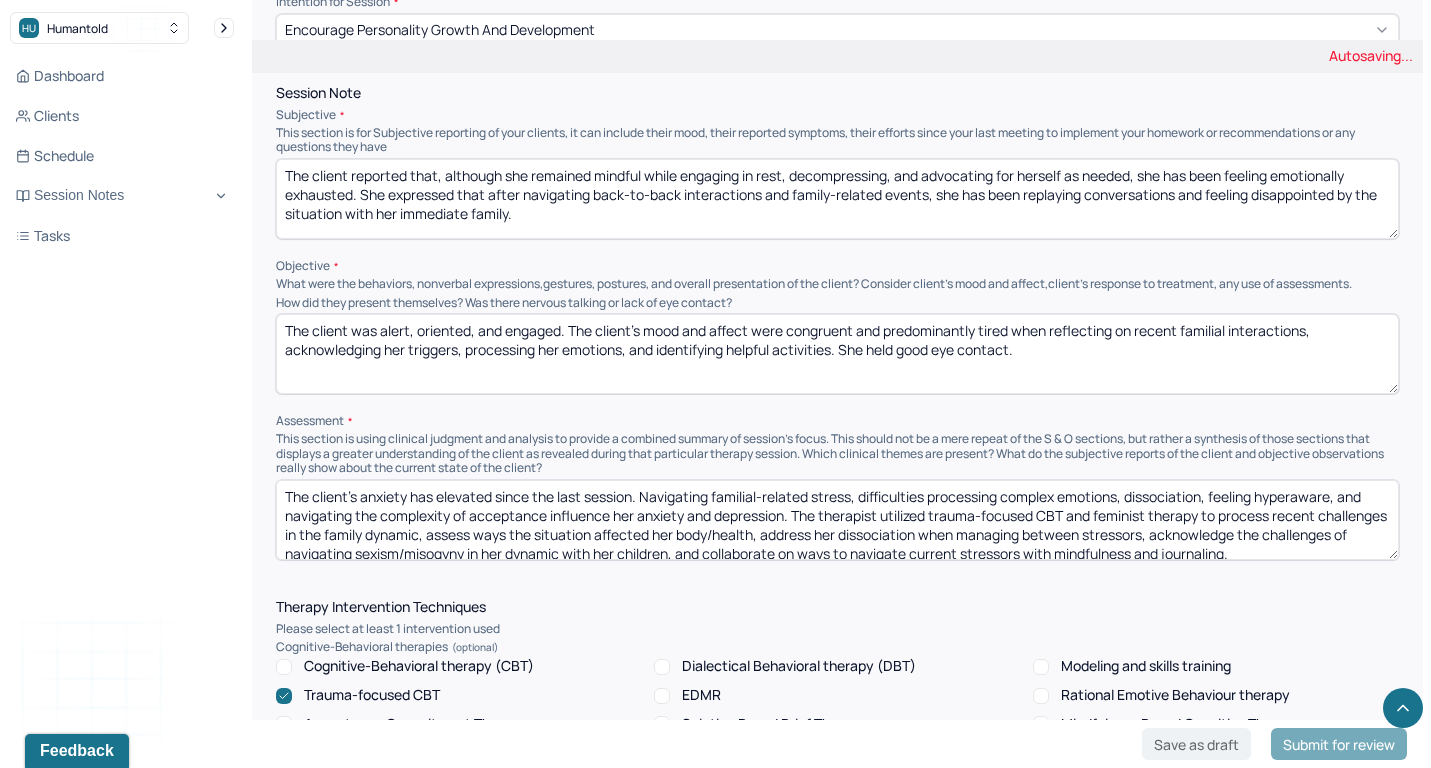 click on "The client's anxiety has elevated since the last session. Navigating familial-related stress, difficulties processing complex emotions, dissociation, feeling hyperaware, and navigating the complexity of acceptance influence her anxiety and depression. The therapist utilized trauma-focused CBT and feminist therapy to process recent challenges in the family dynamic, assess ways the situation affected her body/health, address her dissociation when managing between stressors, acknowledge the challenges of navigating sexism/misogyny in her dynamic with her children, and collaborate on ways to navigate current stressors with mindfulness and journaling." at bounding box center [837, 520] 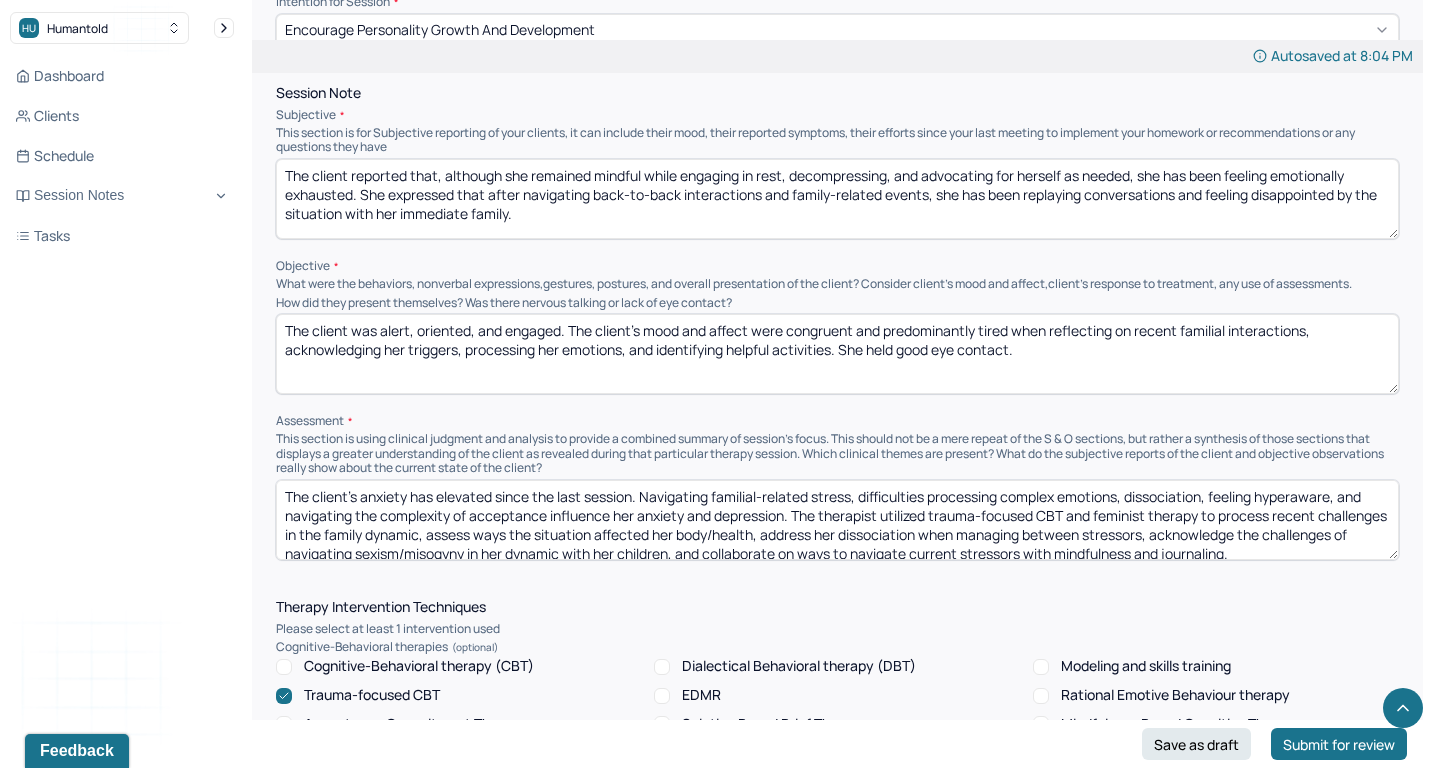 paste on "Although the client's anxiety has not been intense, childhood-related triggers, navigating familial-related stress, tendency to intellectualize her emotions, and difficulties processing complex emotions may influence her anxiety and depression. The therapist utilized trauma-focused CBT to process recent interactions with her family/events, identify her main triggers as a mother, identify new boundaries in her mother-son dynamic, acknowledge her ability to assert her need to prioritize her MH, address her childhood/marital triggers during the family-related event, identify areas of dysfunctionality in the family dynamic, assess her readiness to disenagge from the family, acknowledge her need for an adaptive family unit, and identify helpful actvtiies to improve mood." 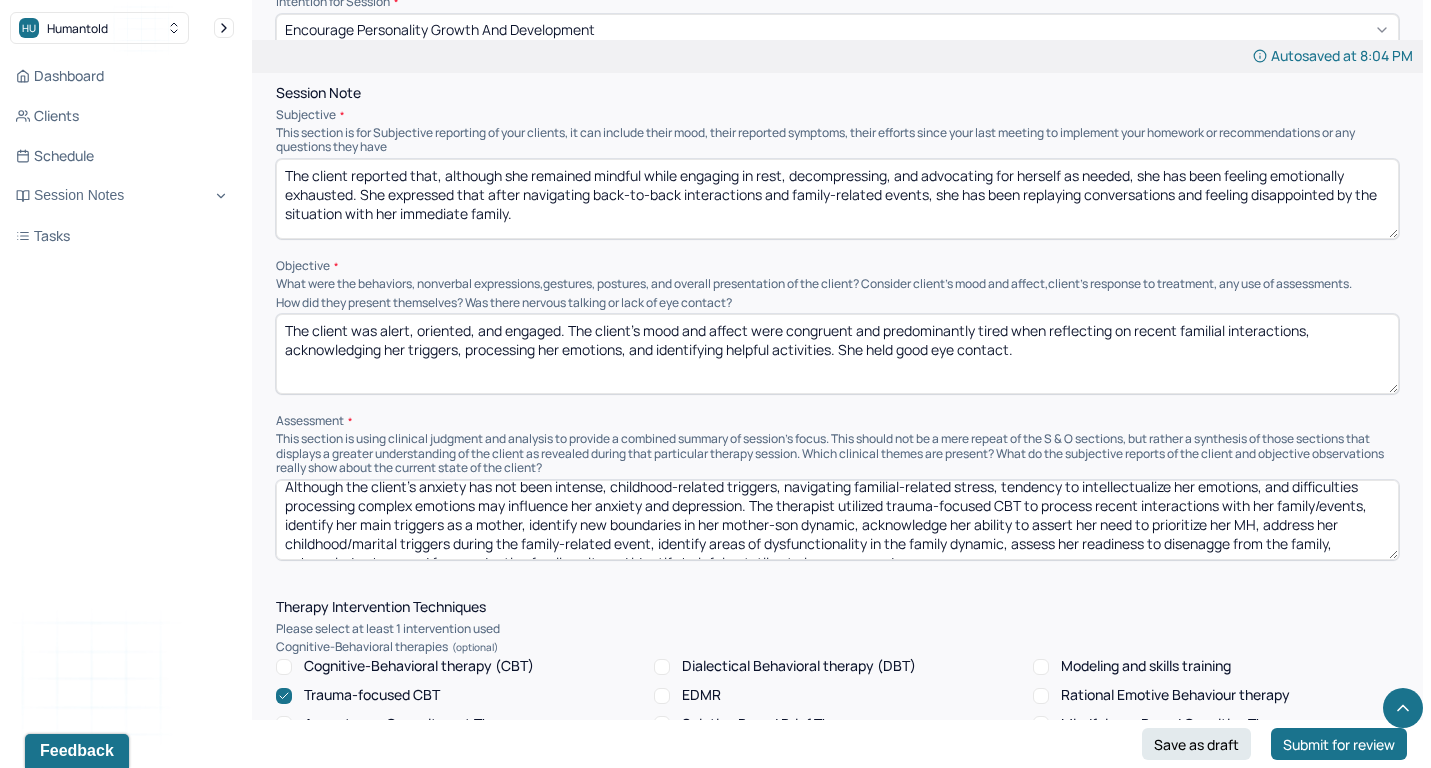 scroll, scrollTop: 0, scrollLeft: 0, axis: both 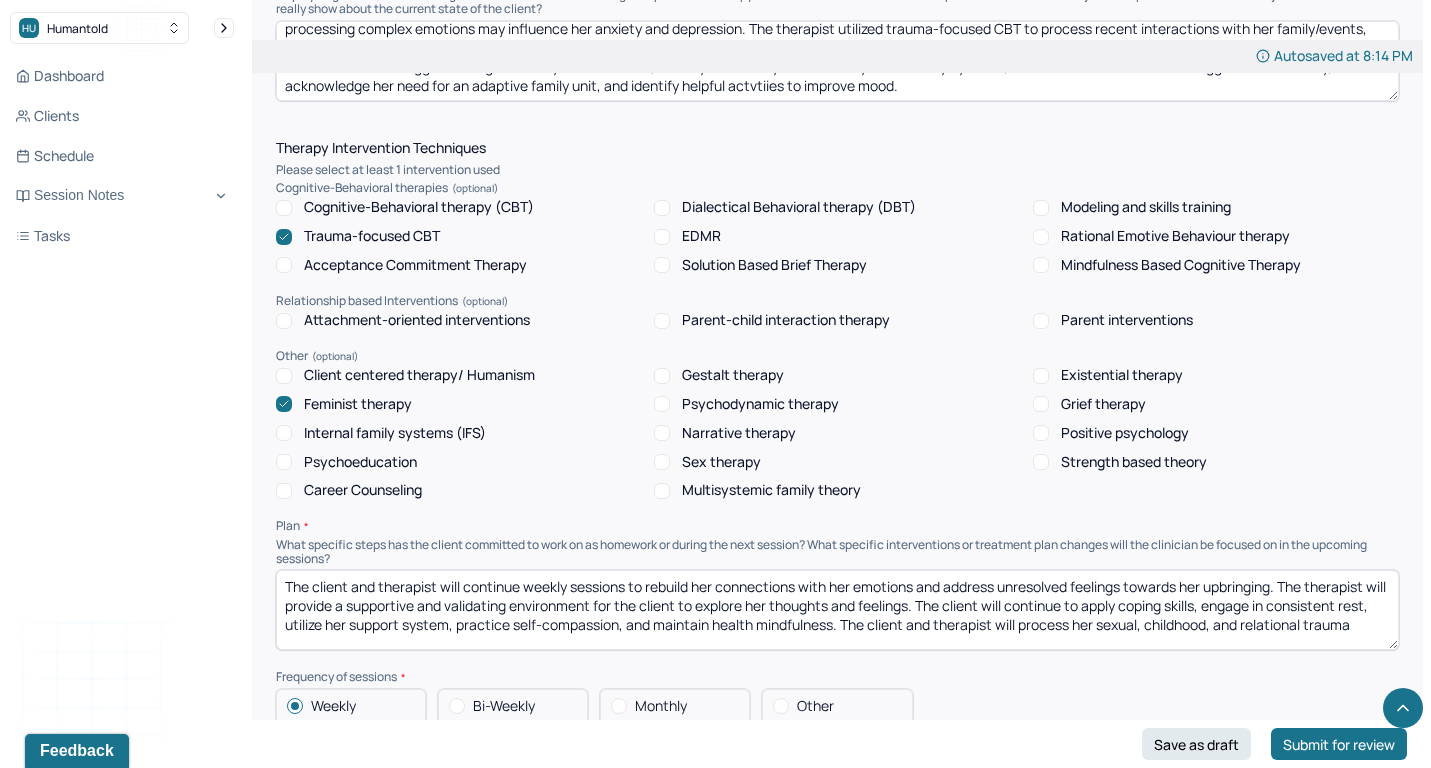 type on "Although the client's anxiety has not been intense, childhood-related triggers, navigating familial-related stress, tendency to intellectualize her emotions, and difficulties processing complex emotions may influence her anxiety and depression. The therapist utilized trauma-focused CBT to process recent interactions with her family/events, identify her main triggers as a mother, identify new boundaries in her mother-son dynamic, acknowledge her ability to assert her need to prioritize her MH, address her childhood/marital triggers during the family-related event, identify areas of dysfunctionality in the family dynamic, assess her readiness to disenagge from the family, acknowledge her need for an adaptive family unit, and identify helpful actvtiies to improve mood." 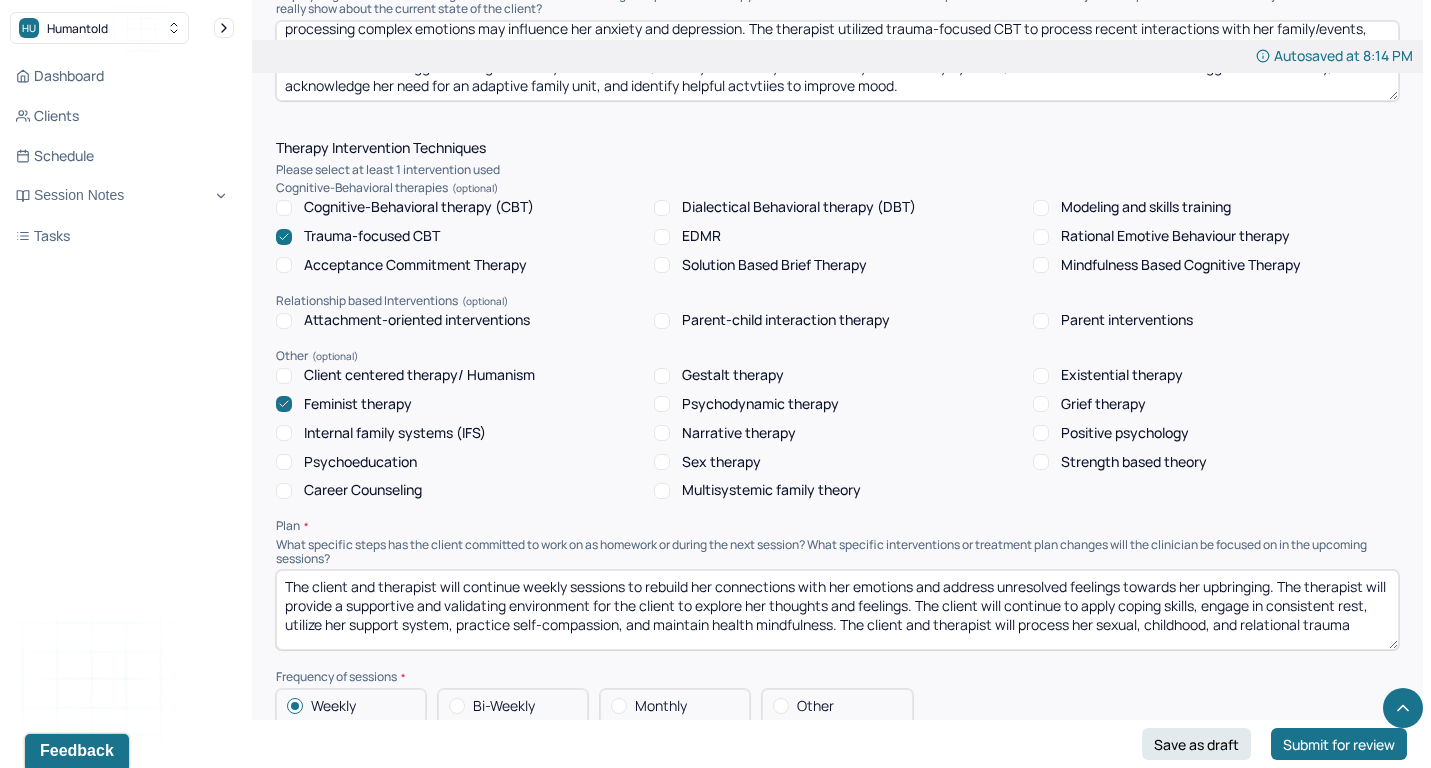click on "Feminist therapy" at bounding box center (284, 404) 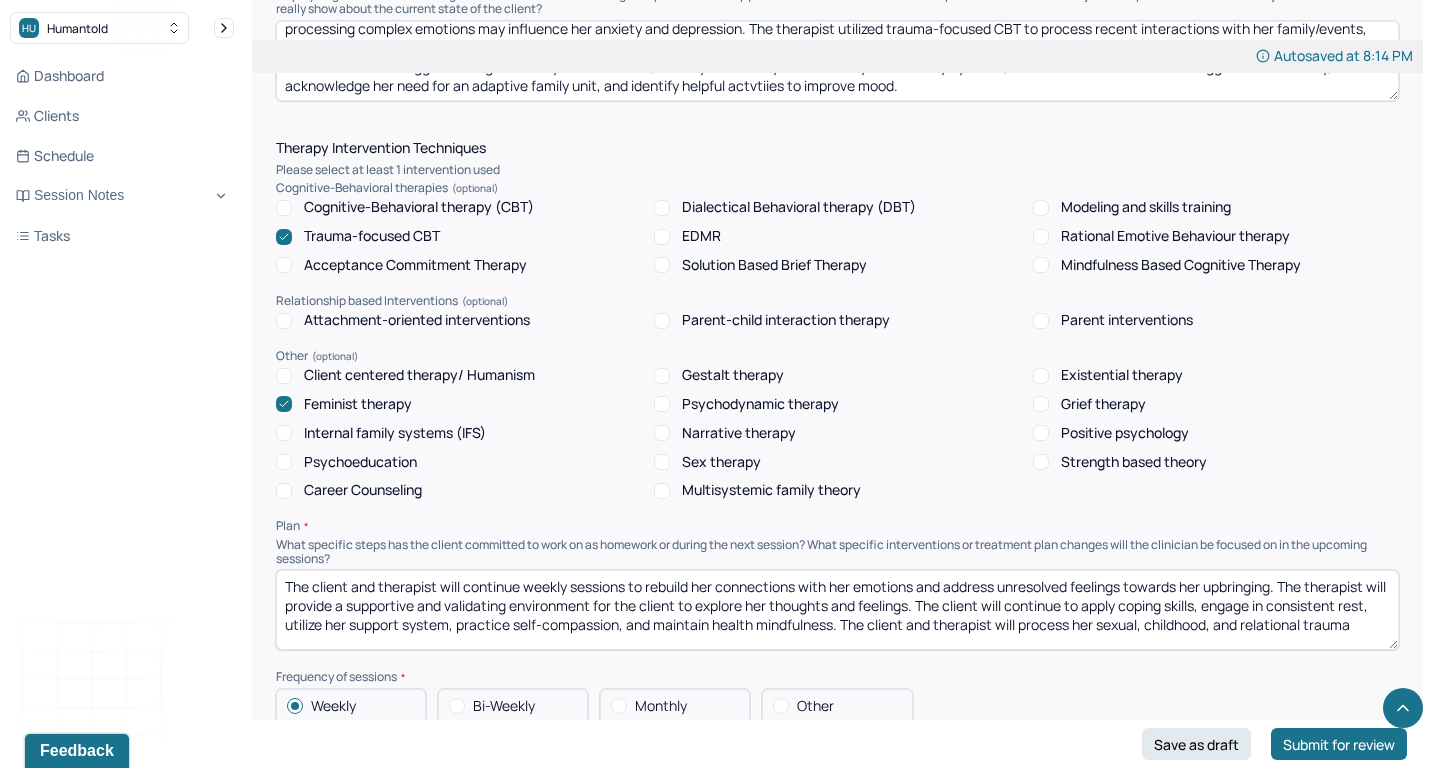 checkbox on "false" 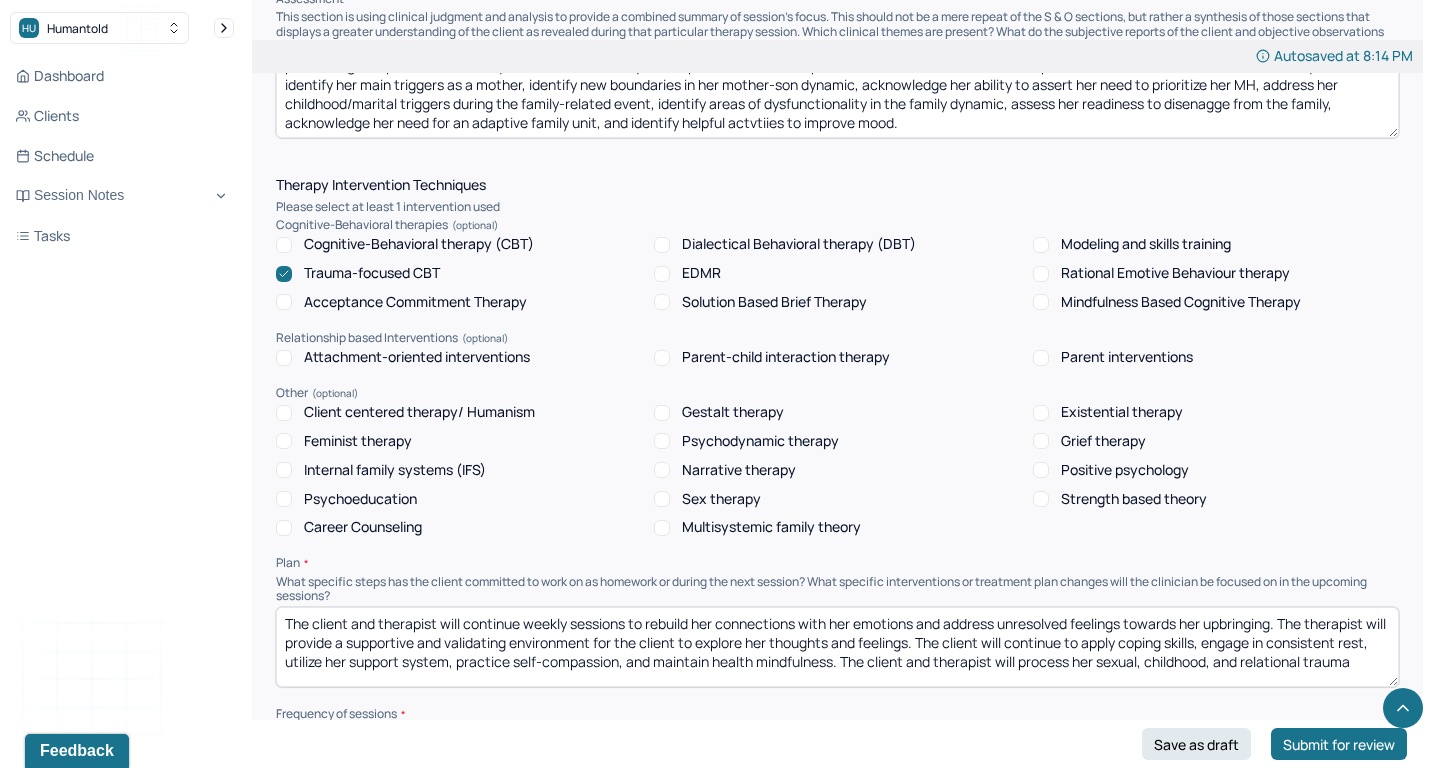 scroll, scrollTop: 1279, scrollLeft: 0, axis: vertical 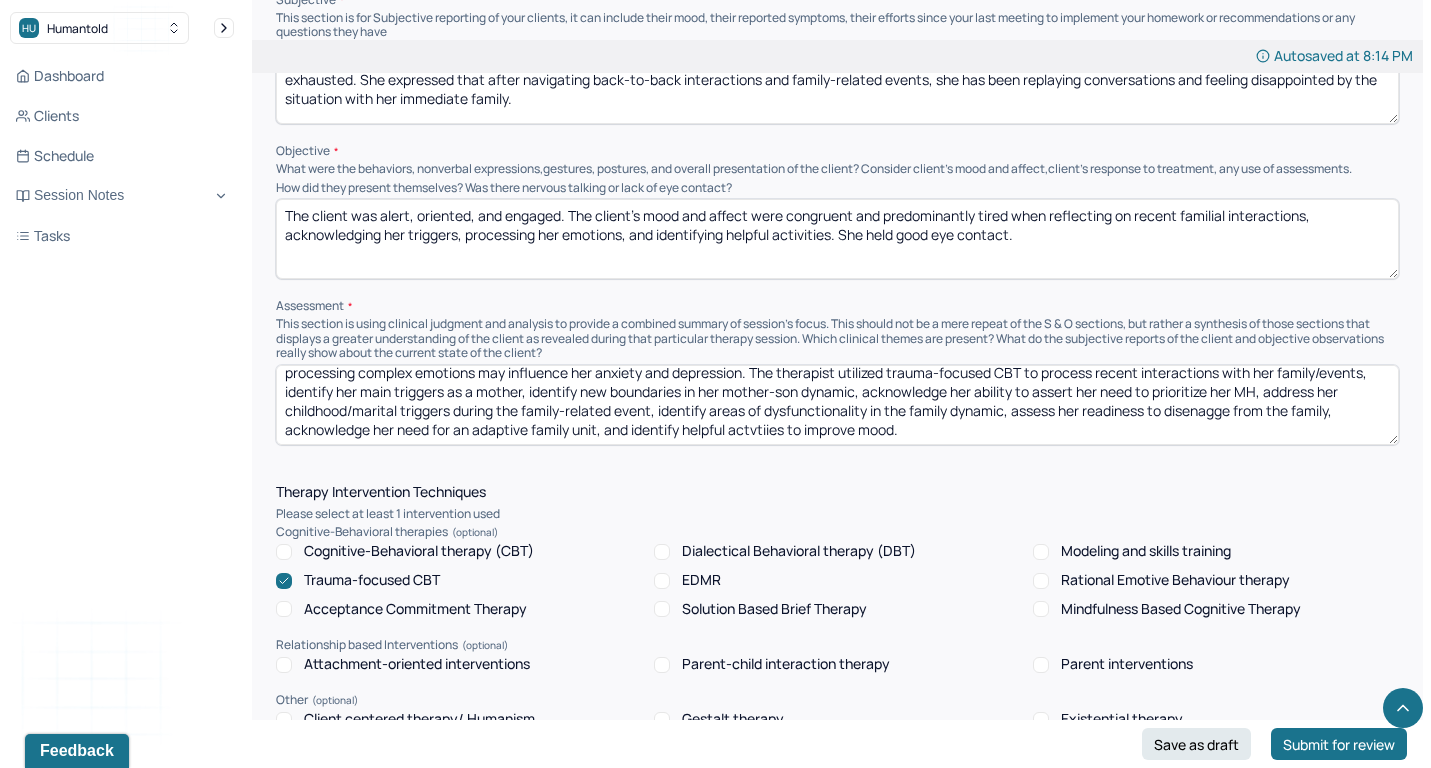 click on "Although the client's anxiety has not been intense, childhood-related triggers, navigating familial-related stress, tendency to intellectualize her emotions, and difficulties processing complex emotions may influence her anxiety and depression. The therapist utilized trauma-focused CBT to process recent interactions with her family/events, identify her main triggers as a mother, identify new boundaries in her mother-son dynamic, acknowledge her ability to assert her need to prioritize her MH, address her childhood/marital triggers during the family-related event, identify areas of dysfunctionality in the family dynamic, assess her readiness to disenagge from the family, acknowledge her need for an adaptive family unit, and identify helpful actvtiies to improve mood." at bounding box center [837, 405] 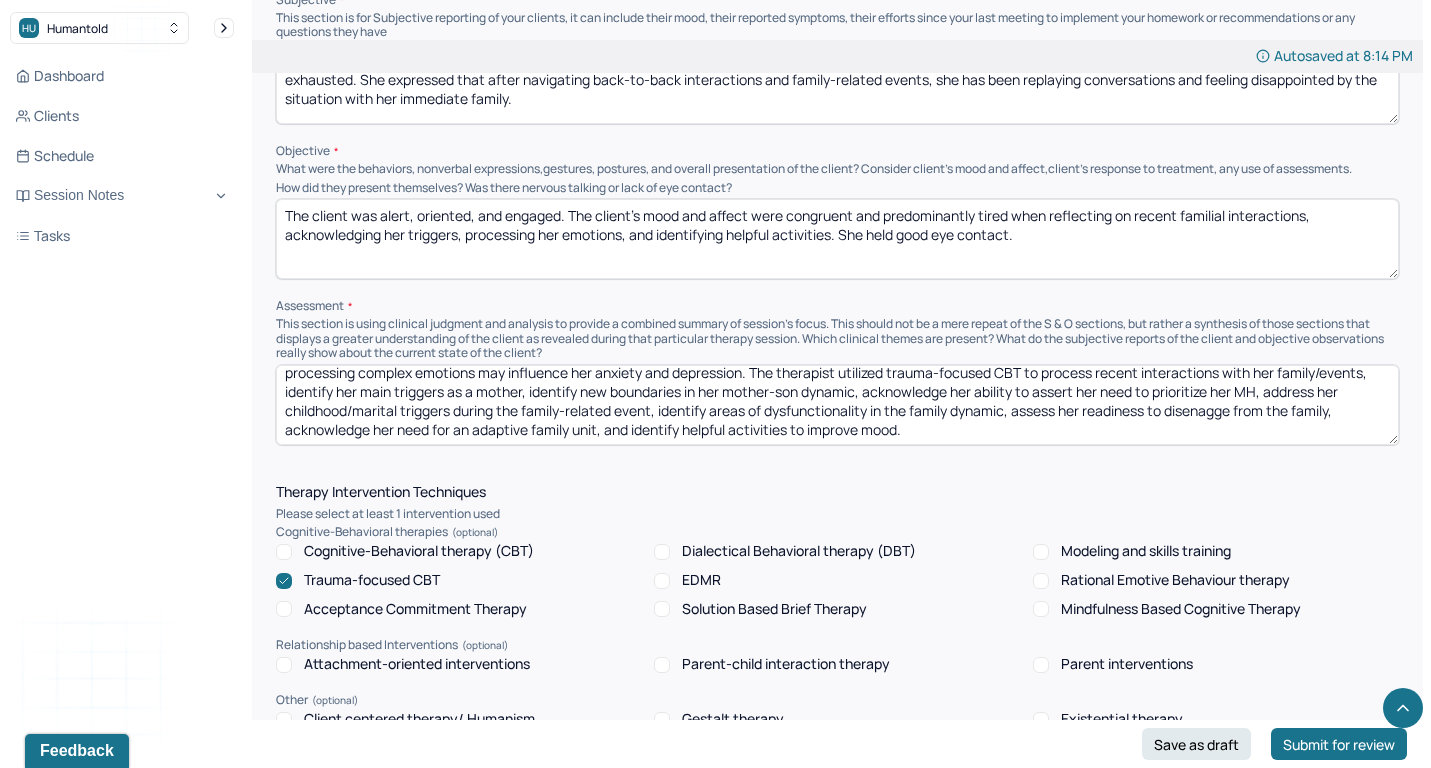 click on "Although the client's anxiety has not been intense, childhood-related triggers, navigating familial-related stress, tendency to intellectualize her emotions, and difficulties processing complex emotions may influence her anxiety and depression. The therapist utilized trauma-focused CBT to process recent interactions with her family/events, identify her main triggers as a mother, identify new boundaries in her mother-son dynamic, acknowledge her ability to assert her need to prioritize her MH, address her childhood/marital triggers during the family-related event, identify areas of dysfunctionality in the family dynamic, assess her readiness to disenagge from the family, acknowledge her need for an adaptive family unit, and identify helpful actvtiies to improve mood." at bounding box center [837, 405] 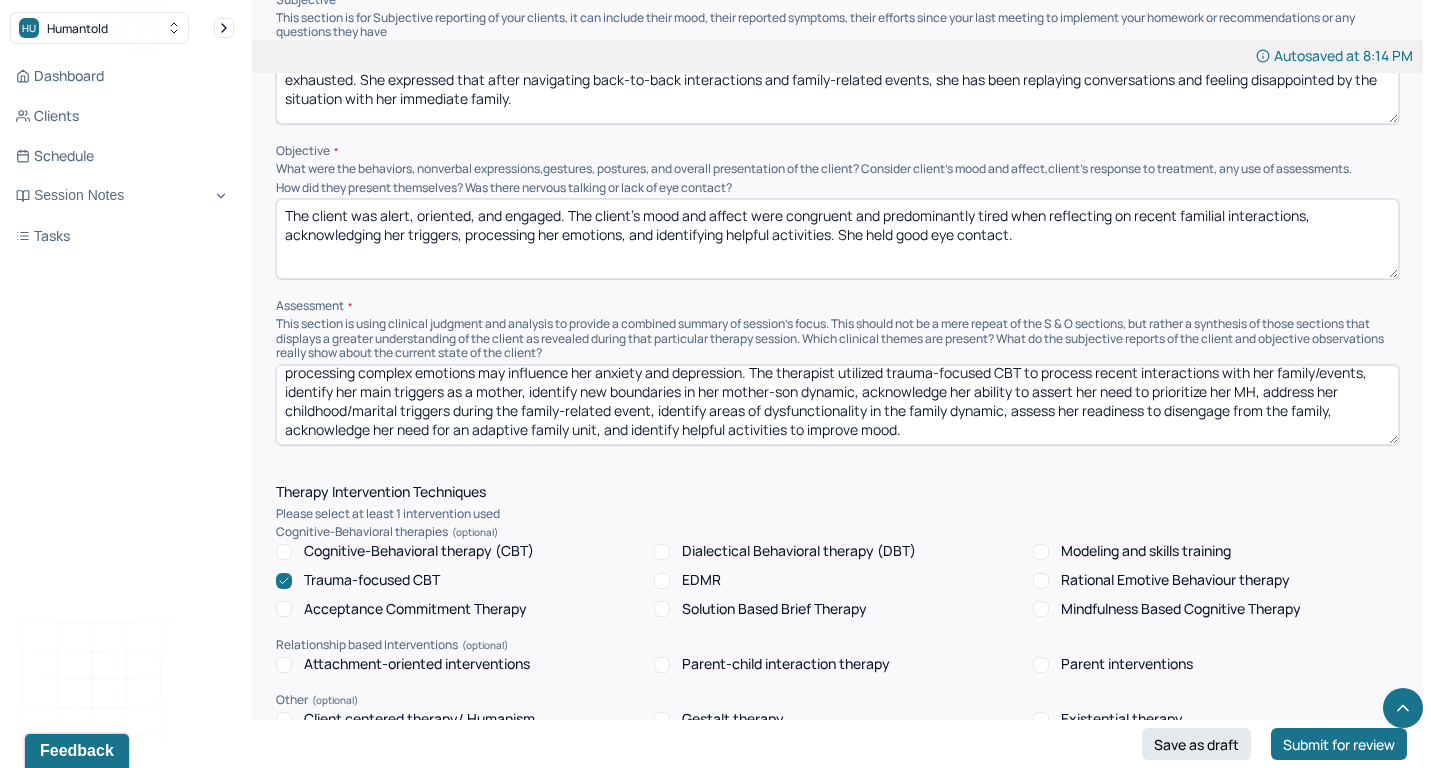 click on "Although the client's anxiety has not been intense, childhood-related triggers, navigating familial-related stress, tendency to intellectualize her emotions, and difficulties processing complex emotions may influence her anxiety and depression. The therapist utilized trauma-focused CBT to process recent interactions with her family/events, identify her main triggers as a mother, identify new boundaries in her mother-son dynamic, acknowledge her ability to assert her need to prioritize her MH, address her childhood/marital triggers during the family-related event, identify areas of dysfunctionality in the family dynamic, assess her readiness to disenagge from the family, acknowledge her need for an adaptive family unit, and identify helpful activities to improve mood." at bounding box center (837, 405) 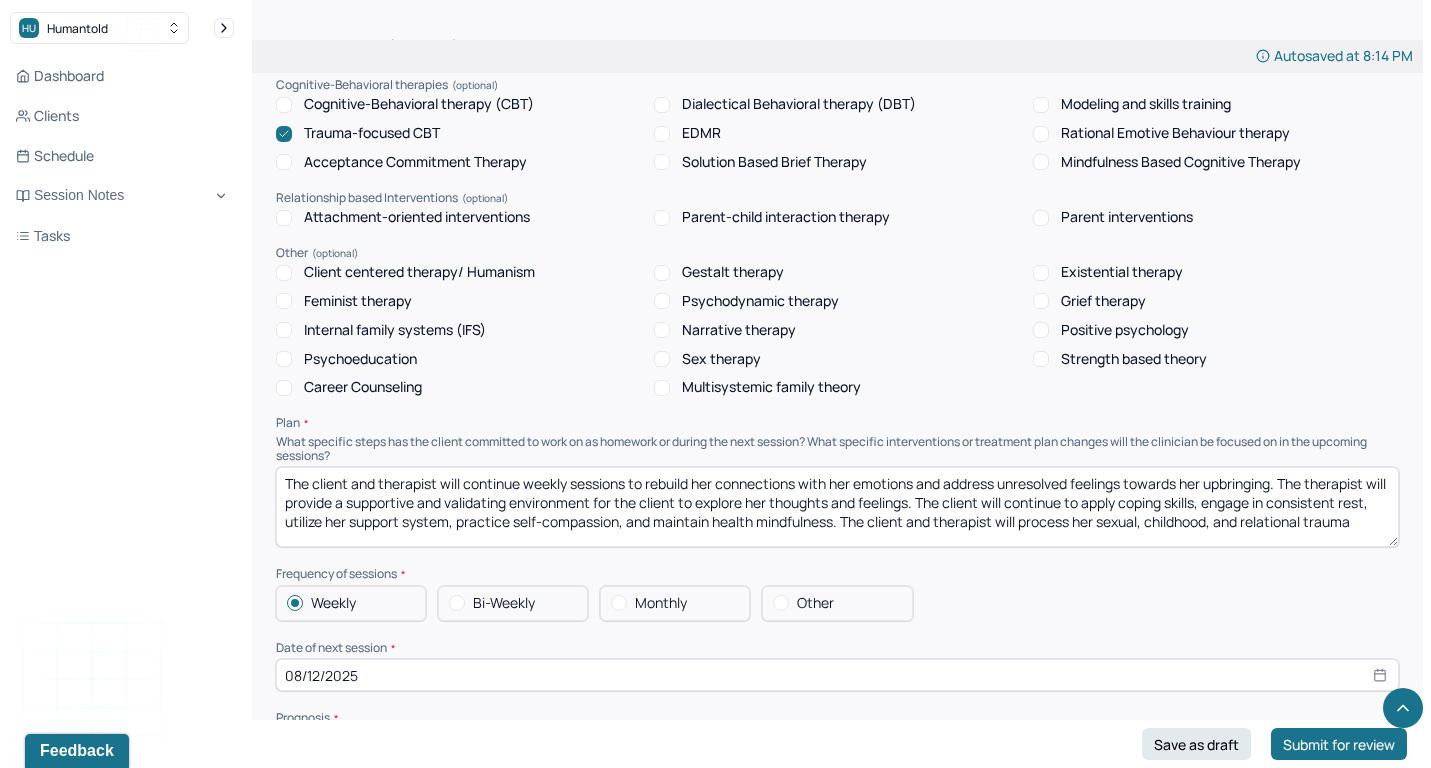 scroll, scrollTop: 1993, scrollLeft: 0, axis: vertical 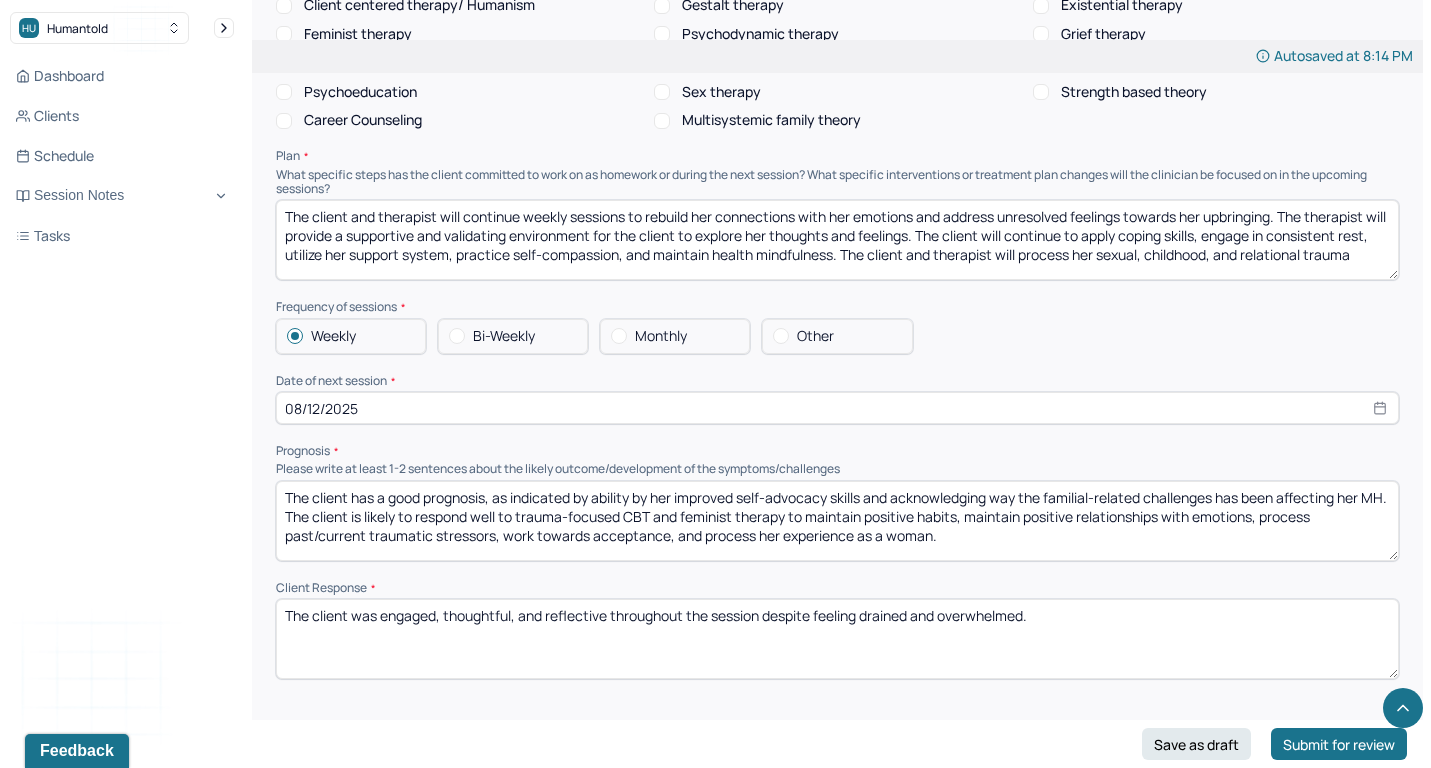 click on "The client has a good prognosis, as indicated by ability by her improved self-advocacy skills and acknowledging way the familial-related challenges has been affecting her MH. The client is likely to respond well to trauma-focused CBT and feminist therapy to maintain positive habits, maintain positive relationships with emotions, process past/current traumatic stressors, work towards acceptance, and process her experience as a woman." at bounding box center [837, 521] 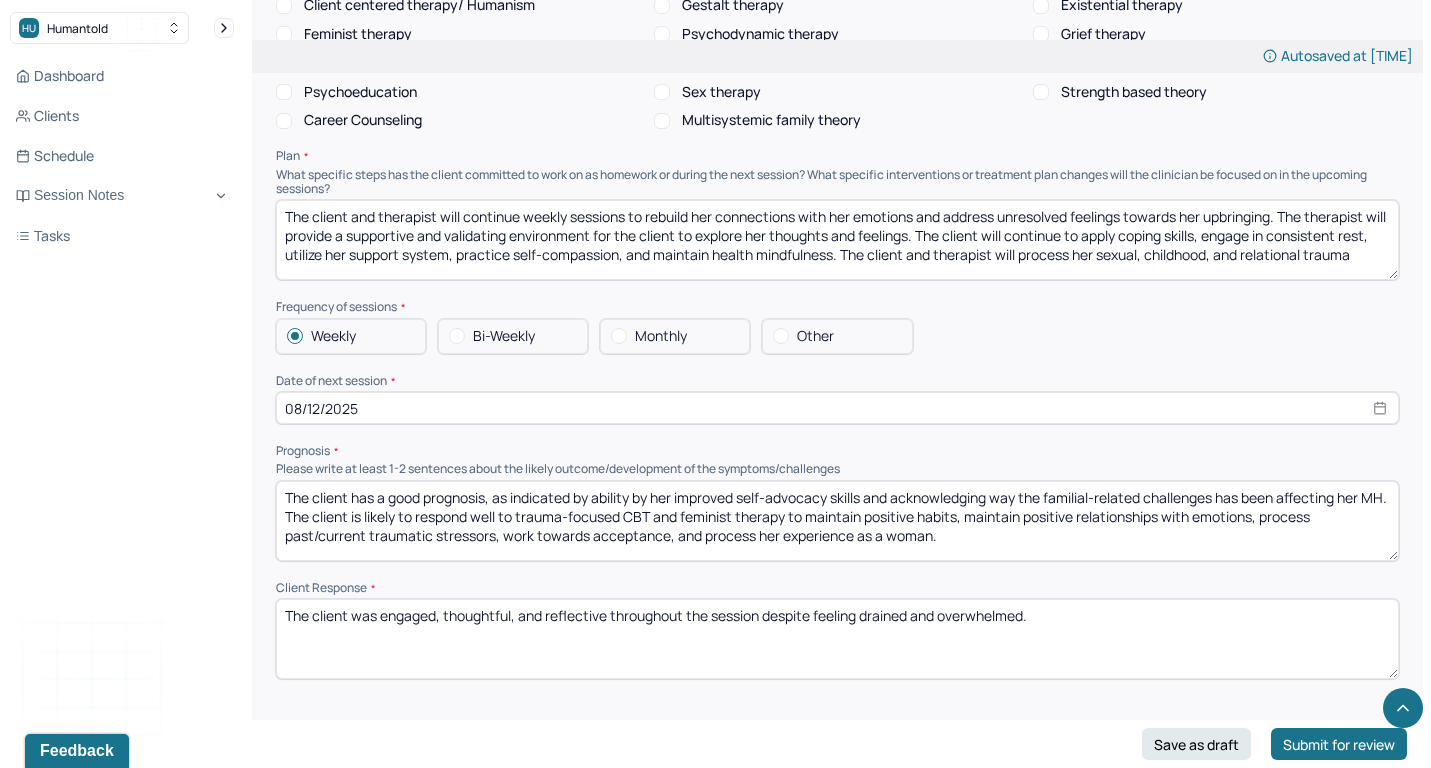 click on "The client has a good prognosis, as indicated by ability by her improved self-advocacy skills and acknowledging way the familial-related challenges has been affecting her MH. The client is likely to respond well to trauma-focused CBT and feminist therapy to maintain positive habits, maintain positive relationships with emotions, process past/current traumatic stressors, work towards acceptance, and process her experience as a woman." at bounding box center [837, 521] 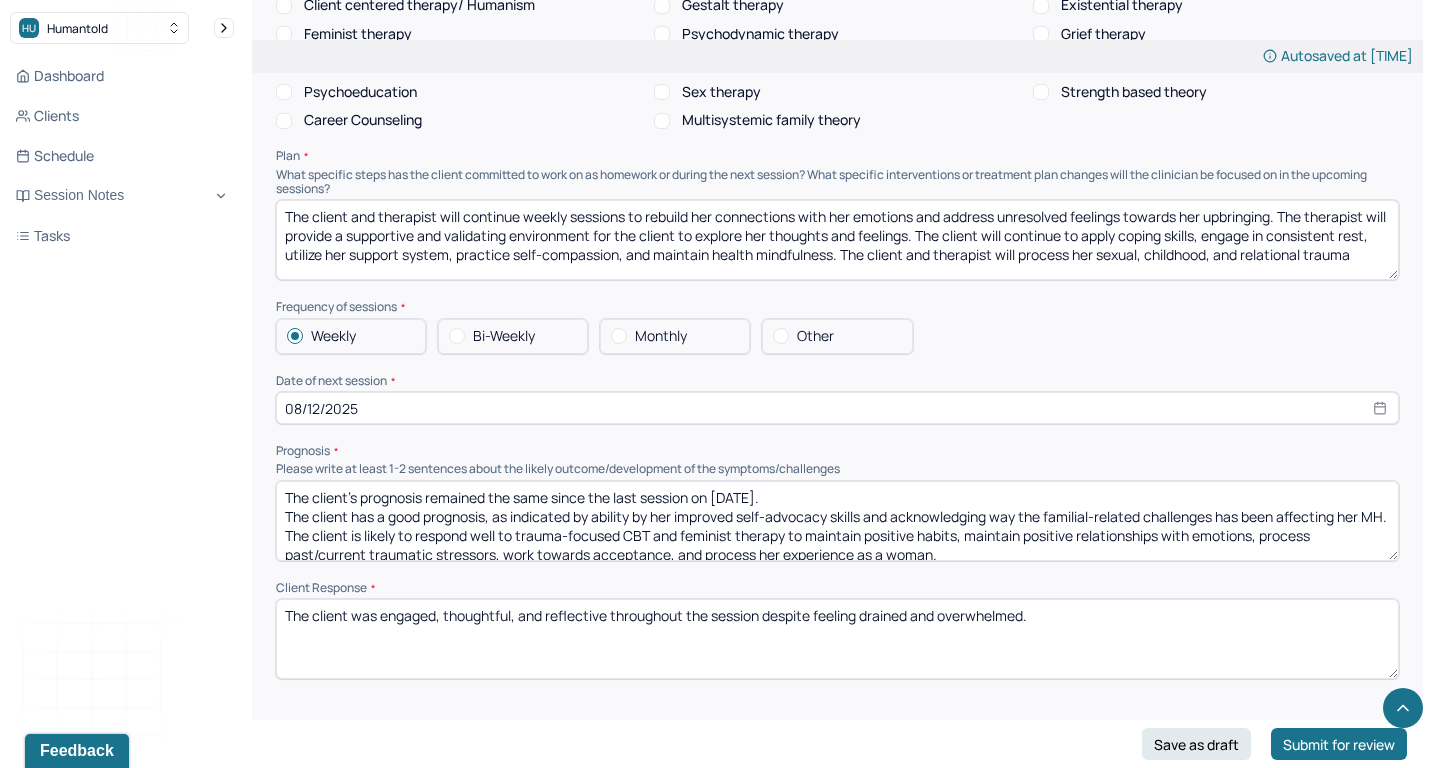 click on "The client's prognosis remained the same since the last session on [DATE].
The client has a good prognosis, as indicated by ability by her improved self-advocacy skills and acknowledging way the familial-related challenges has been affecting her MH. The client is likely to respond well to trauma-focused CBT and feminist therapy to maintain positive habits, maintain positive relationships with emotions, process past/current traumatic stressors, work towards acceptance, and process her experience as a woman." at bounding box center (837, 521) 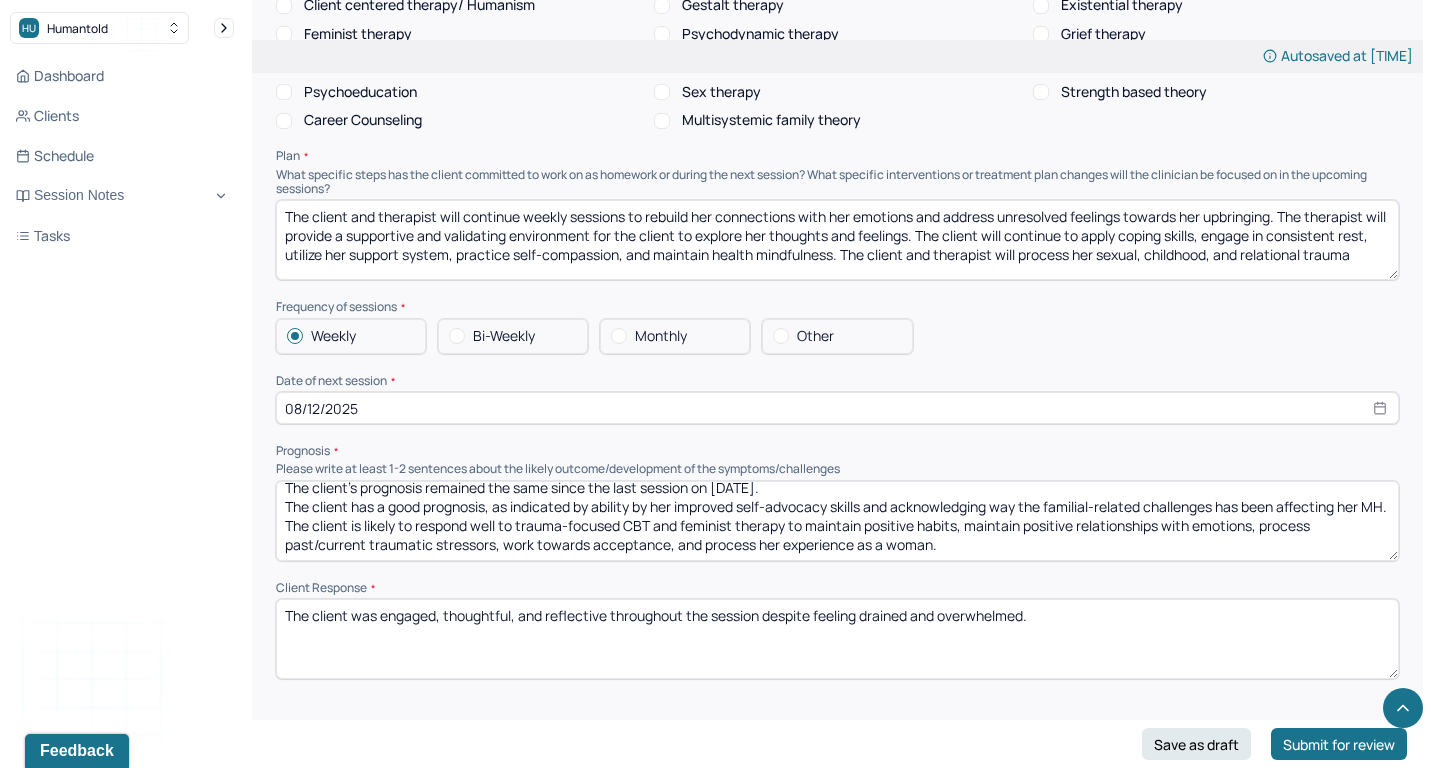 scroll, scrollTop: 9, scrollLeft: 0, axis: vertical 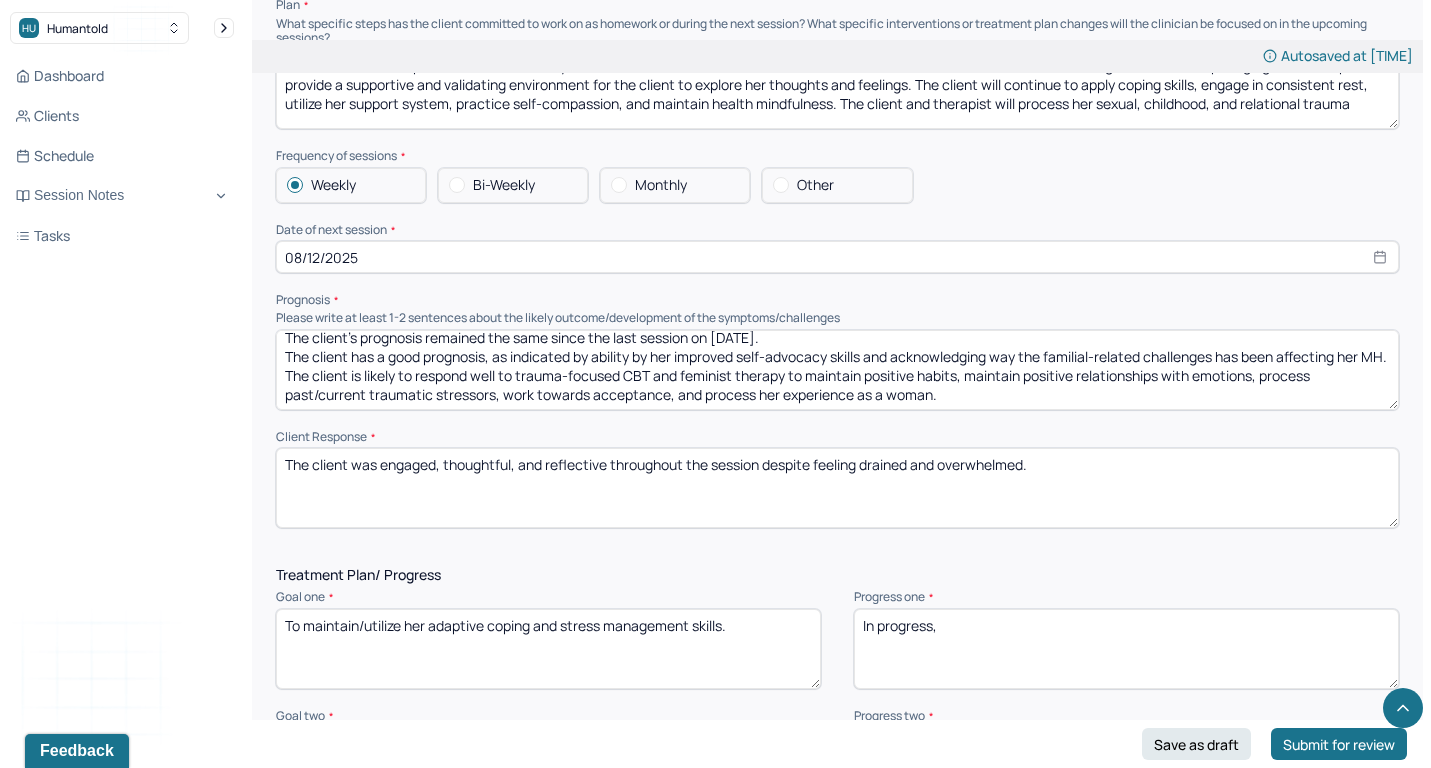 type on "The client's prognosis remained the same since the last session on [DATE].
The client has a good prognosis, as indicated by ability by her improved self-advocacy skills and acknowledging way the familial-related challenges has been affecting her MH. The client is likely to respond well to trauma-focused CBT and feminist therapy to maintain positive habits, maintain positive relationships with emotions, process past/current traumatic stressors, work towards acceptance, and process her experience as a woman." 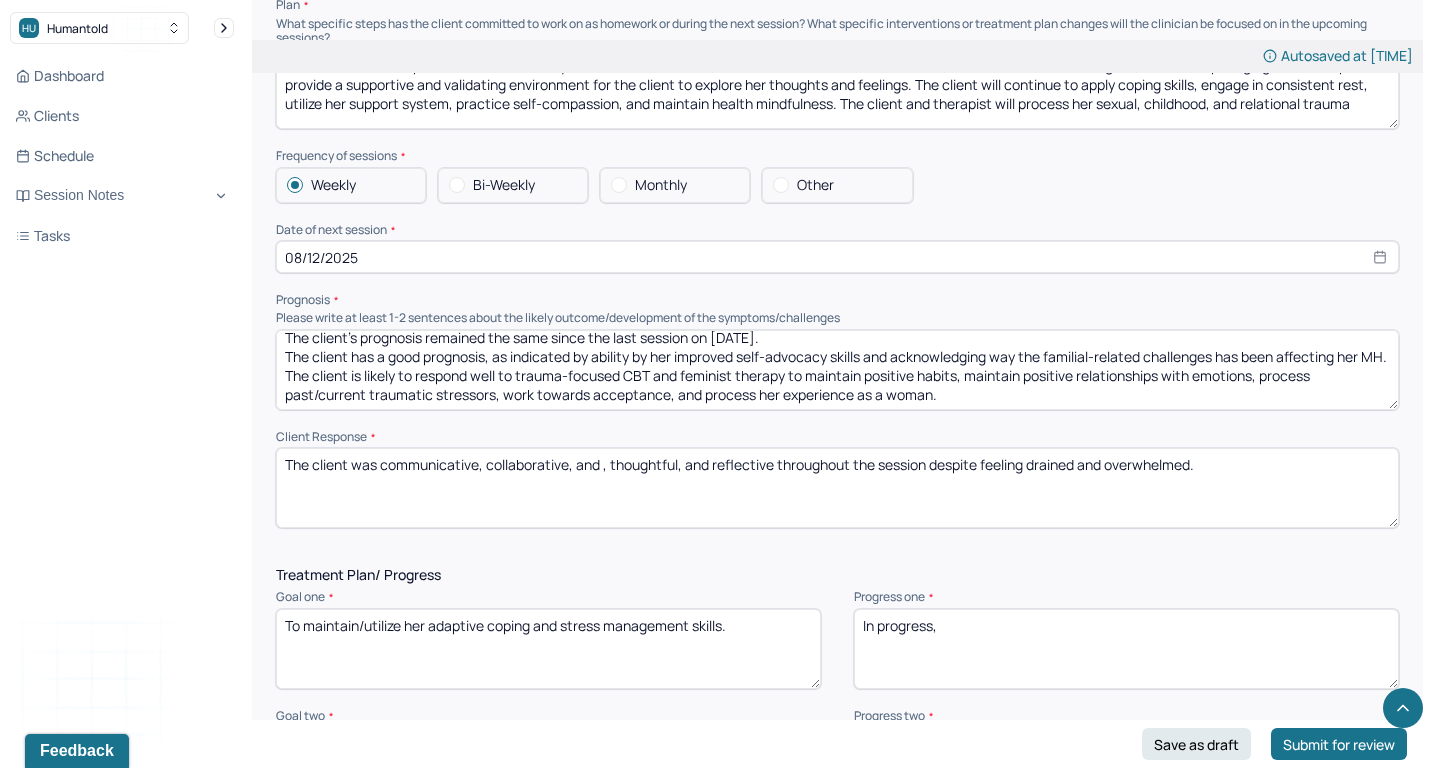 drag, startPoint x: 600, startPoint y: 449, endPoint x: 720, endPoint y: 448, distance: 120.004166 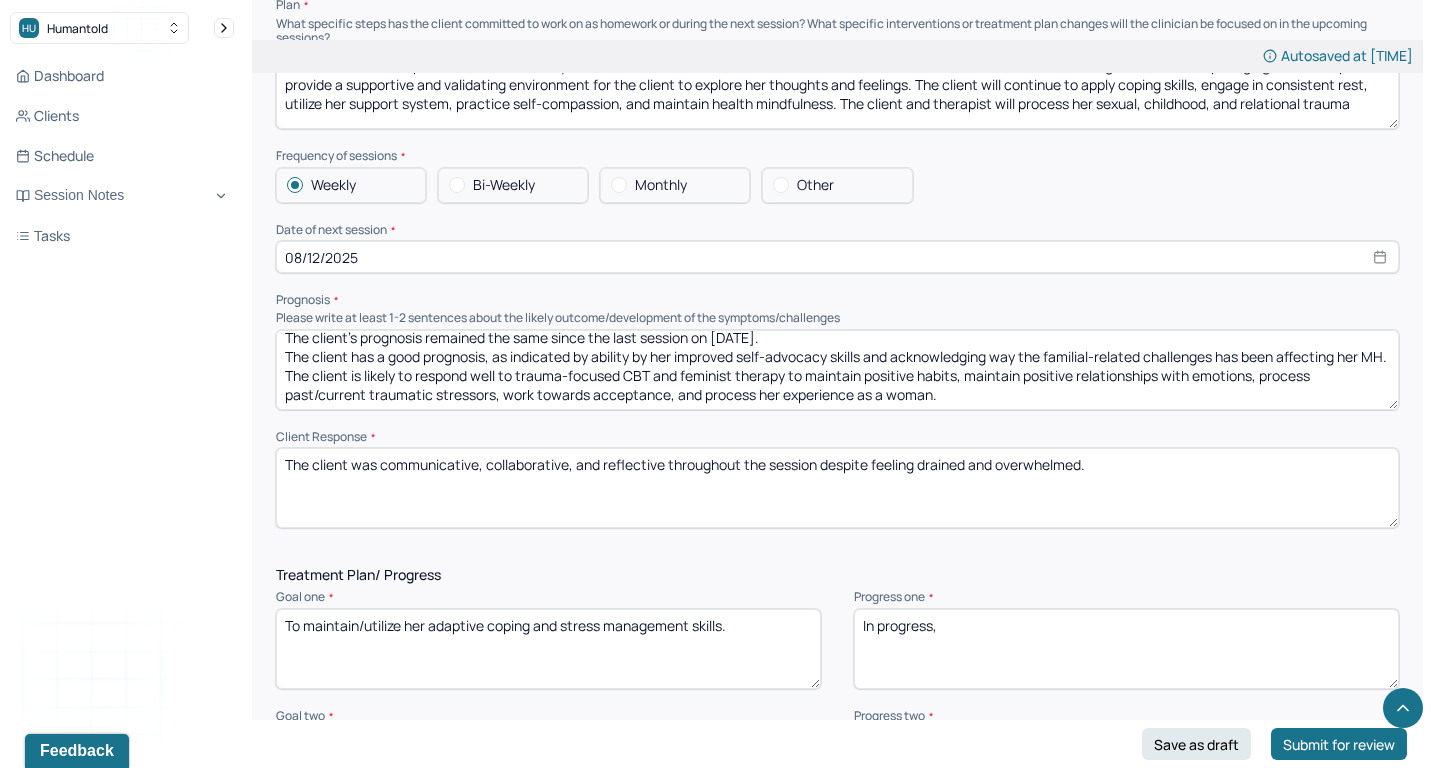 click on "The client was communicative, collaborative, and , thoughtful, and reflective throughout the session despite feeling drained and overwhelmed." at bounding box center [837, 488] 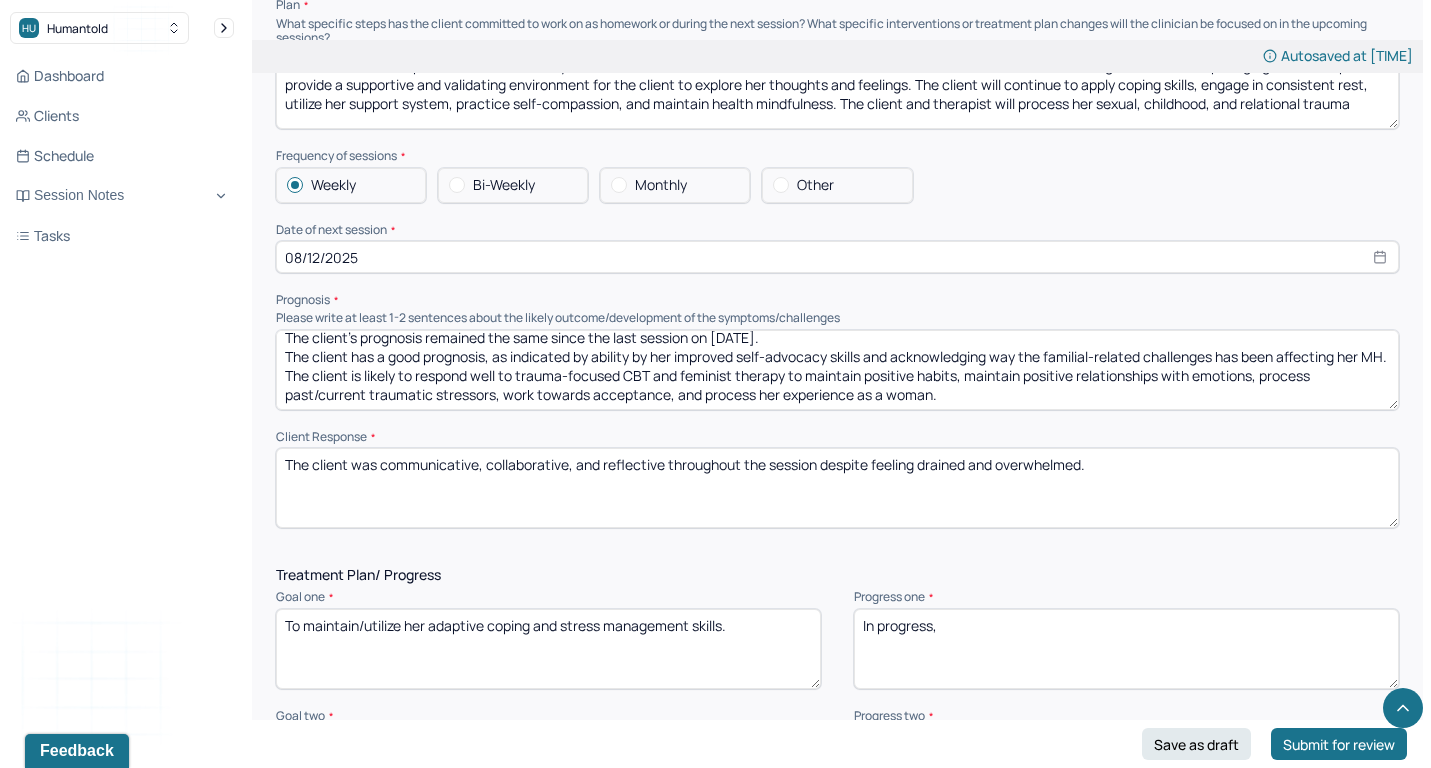 drag, startPoint x: 821, startPoint y: 448, endPoint x: 1108, endPoint y: 448, distance: 287 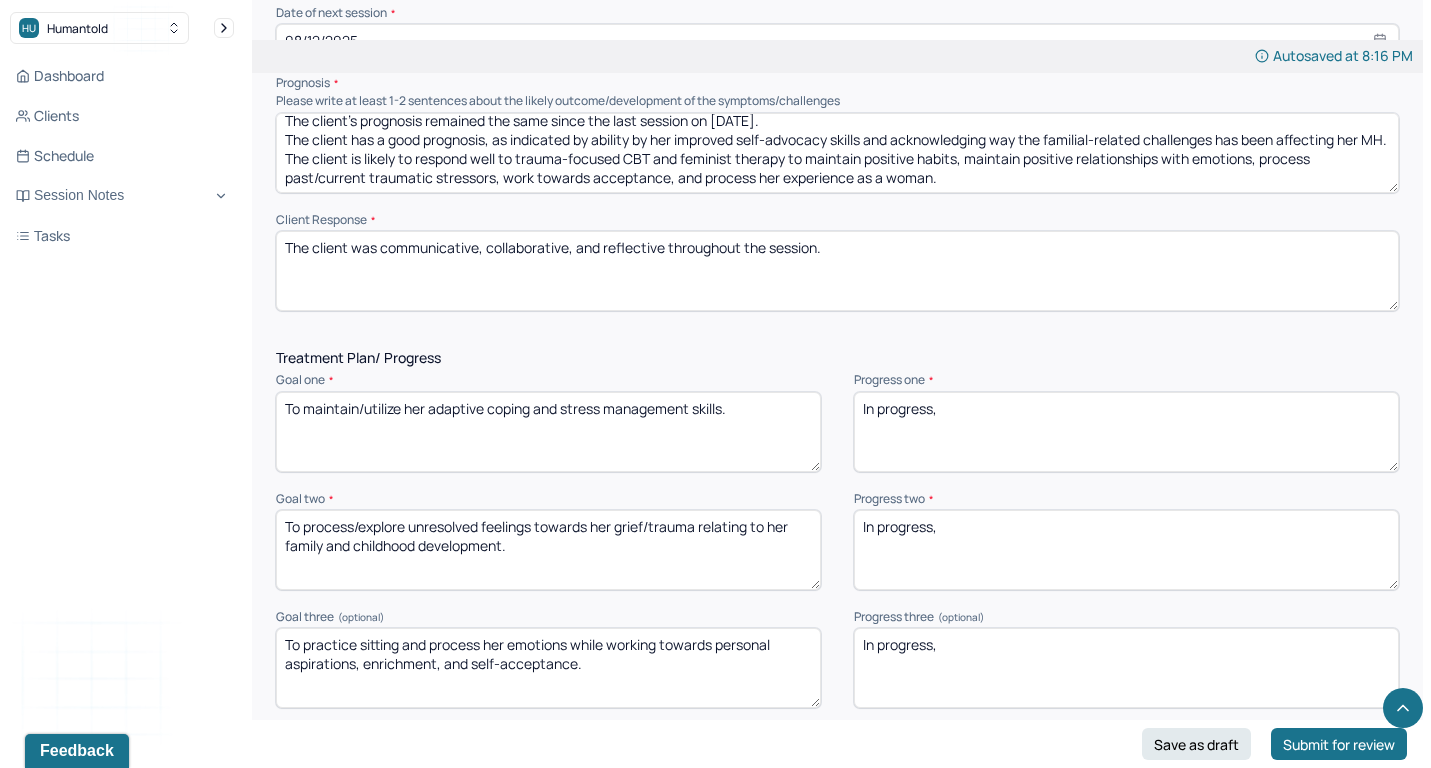 scroll, scrollTop: 2384, scrollLeft: 0, axis: vertical 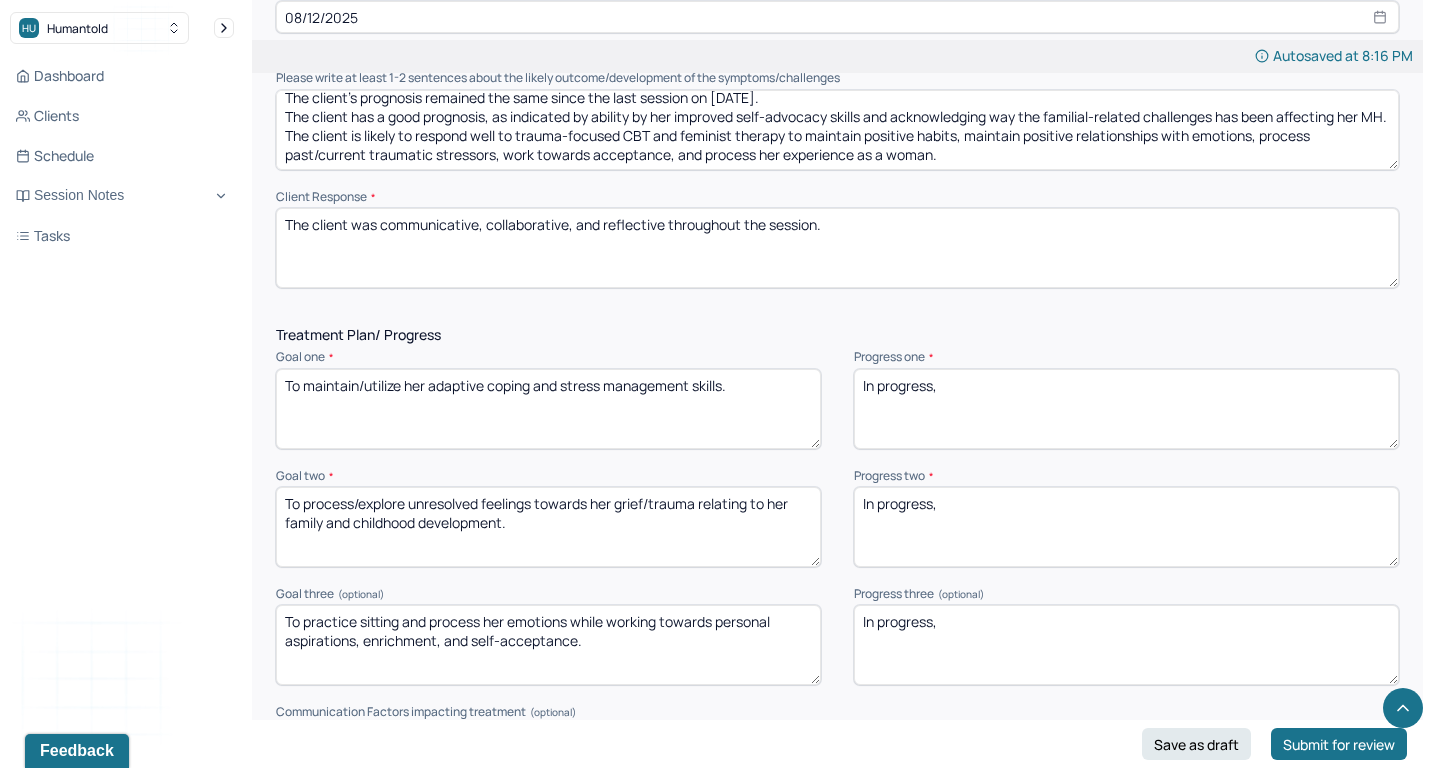type on "The client was communicative, collaborative, and reflective throughout the session." 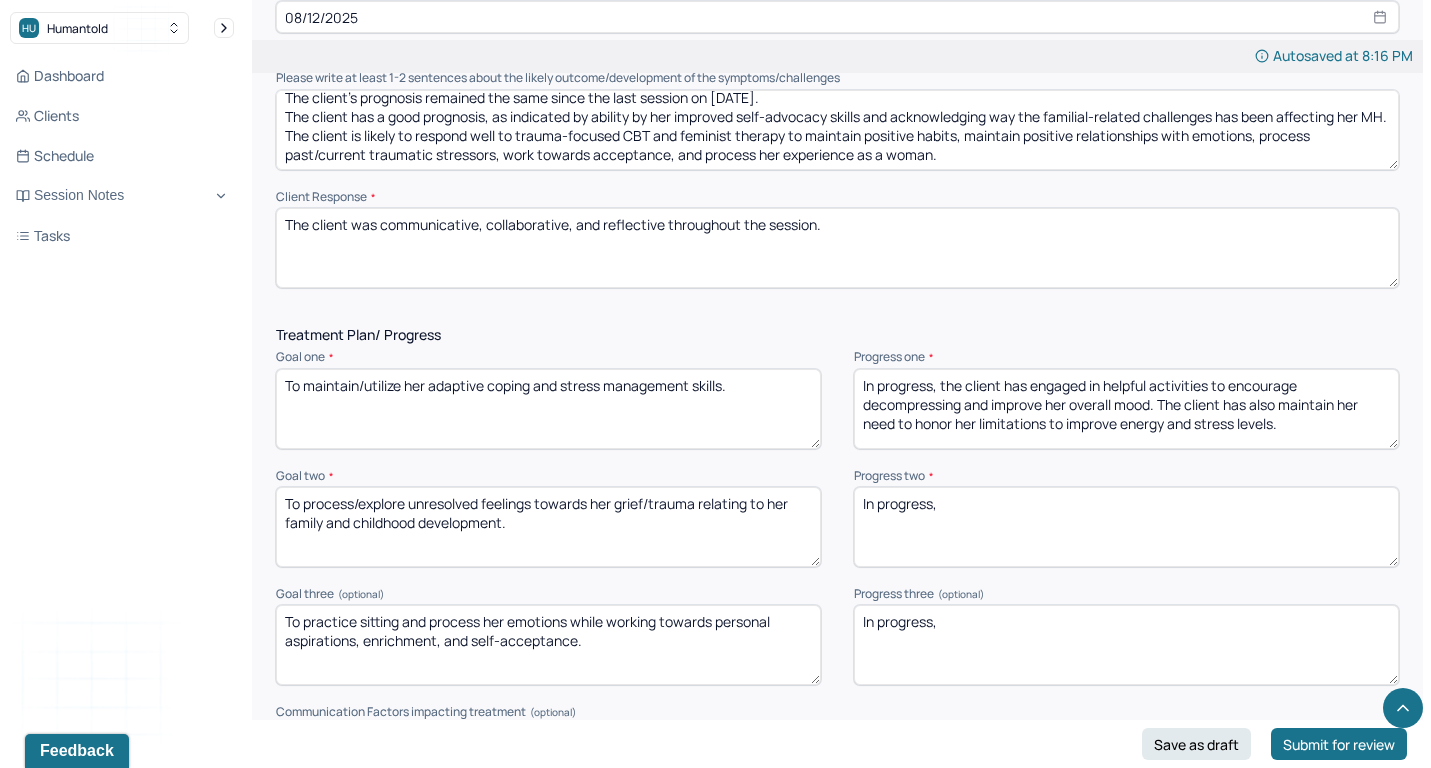 type on "In progress, the client has engaged in helpful activities to encourage decompressing and improve her overall mood. The client has also maintain her need to honor her limitations to improve energy and stress levels." 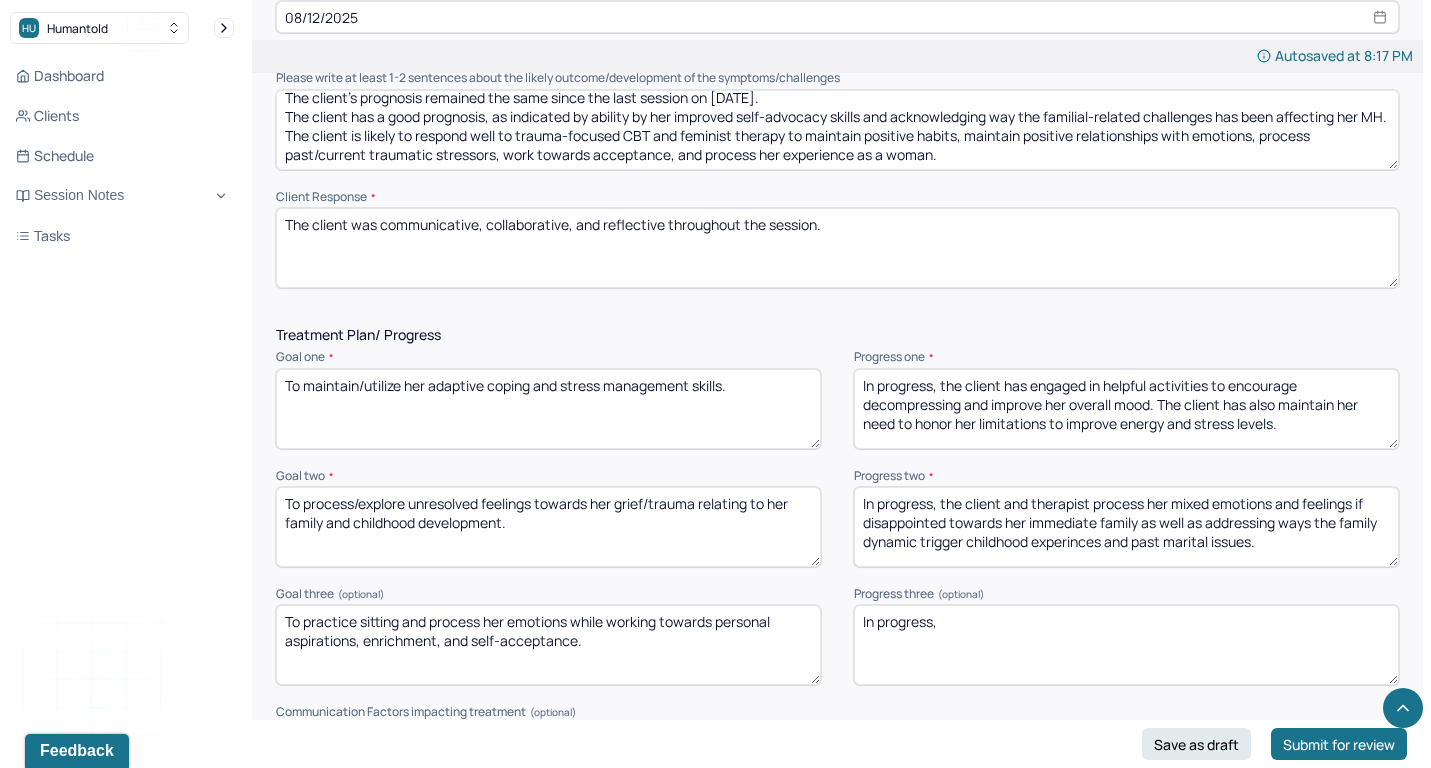 click on "In progress, the client and therapist process her mixed emotions and feelings if disappointed towards her immediate family as well as addressing ways the family dynamic trigger childhood experinces/" at bounding box center [1126, 527] 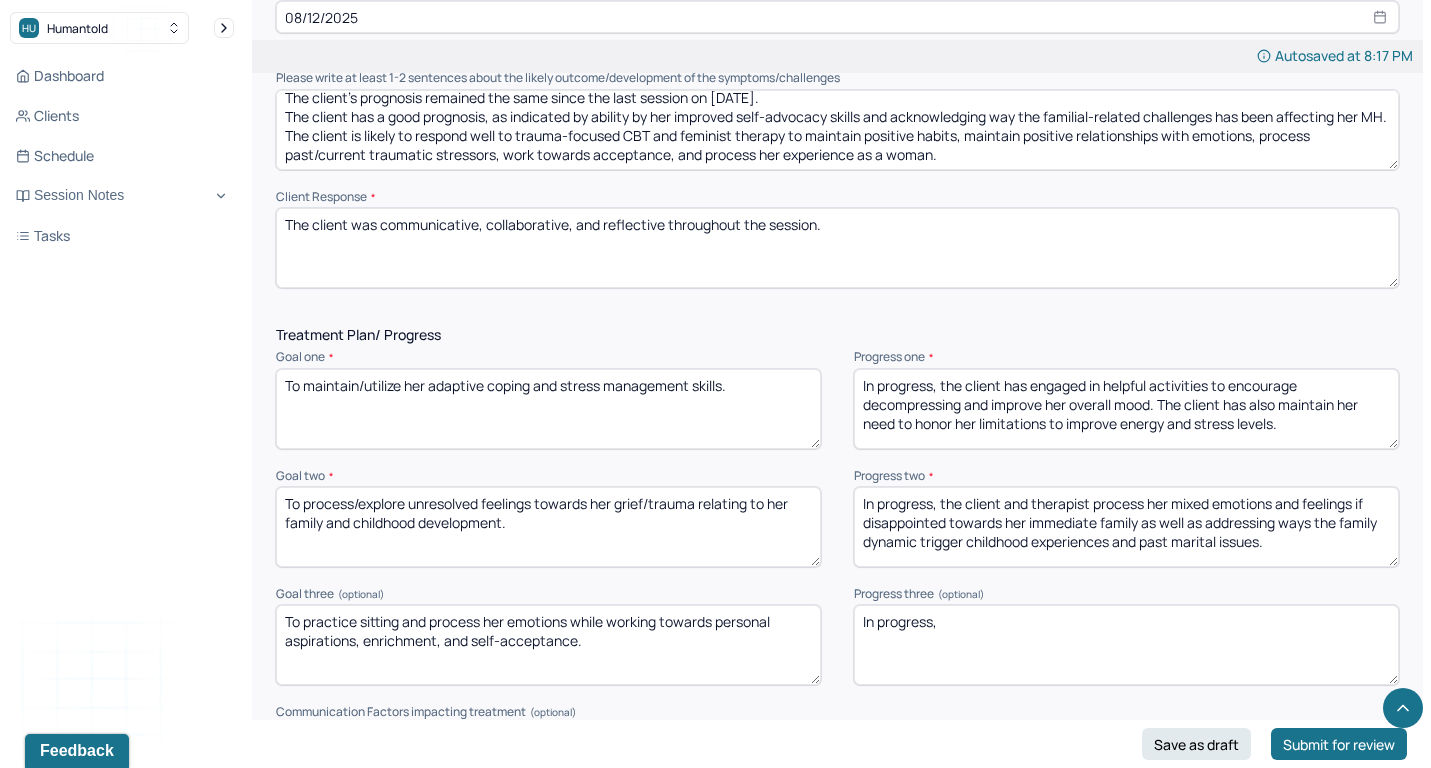 type on "In progress, the client and therapist process her mixed emotions and feelings if disappointed towards her immediate family as well as addressing ways the family dynamic trigger childhood experiences and past marital issues." 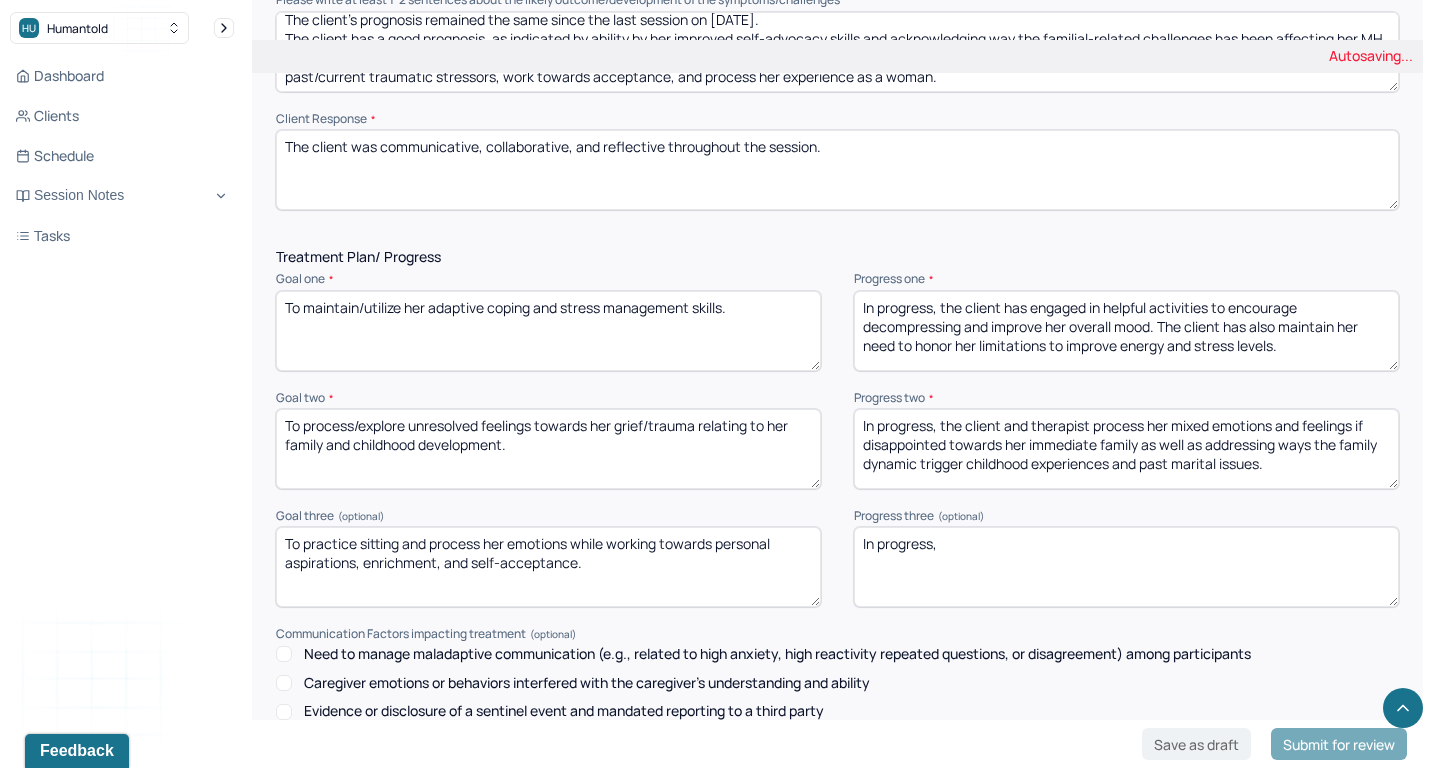 scroll, scrollTop: 2465, scrollLeft: 0, axis: vertical 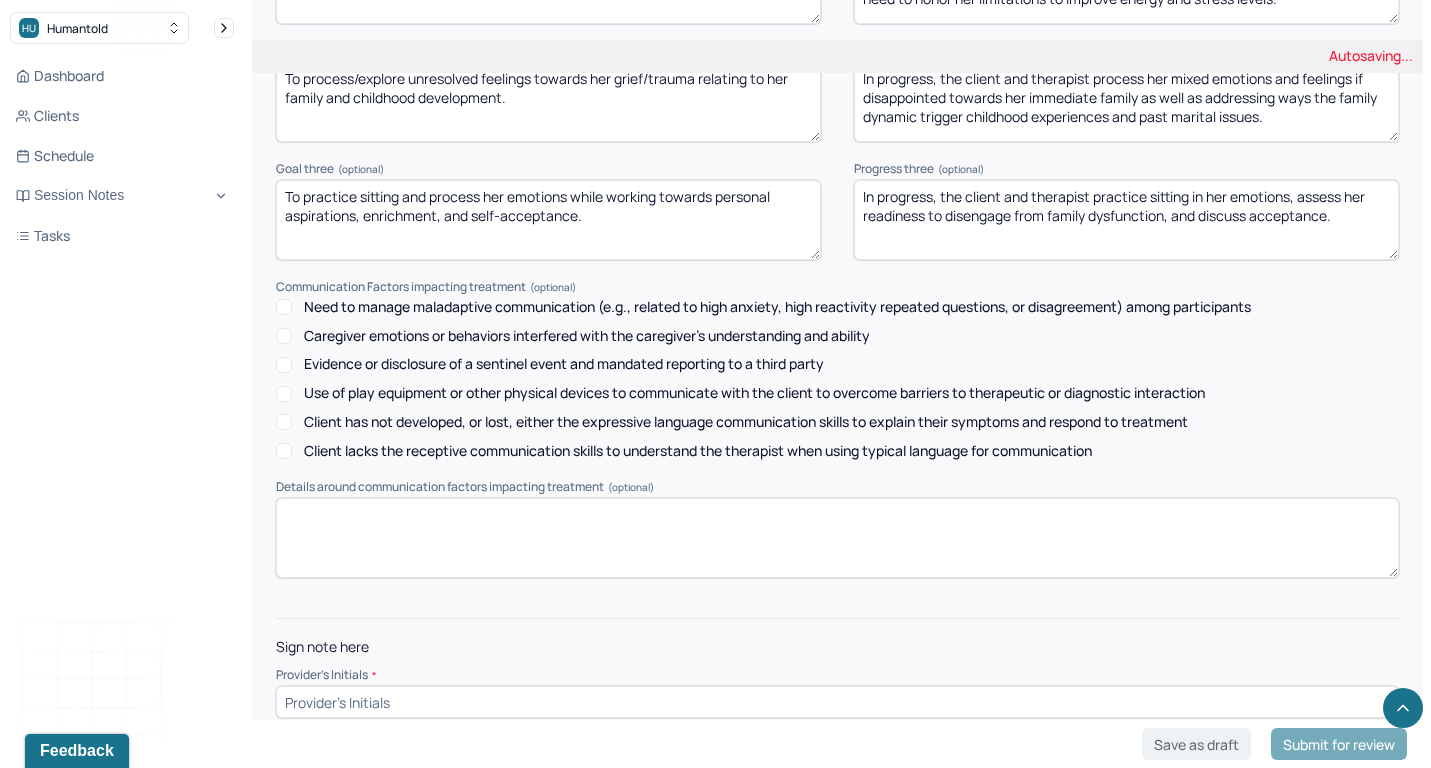 type on "In progress, the client and therapist practice sitting in her emotions, assess her readiness to disengage from family dysfunction, and discuss acceptance." 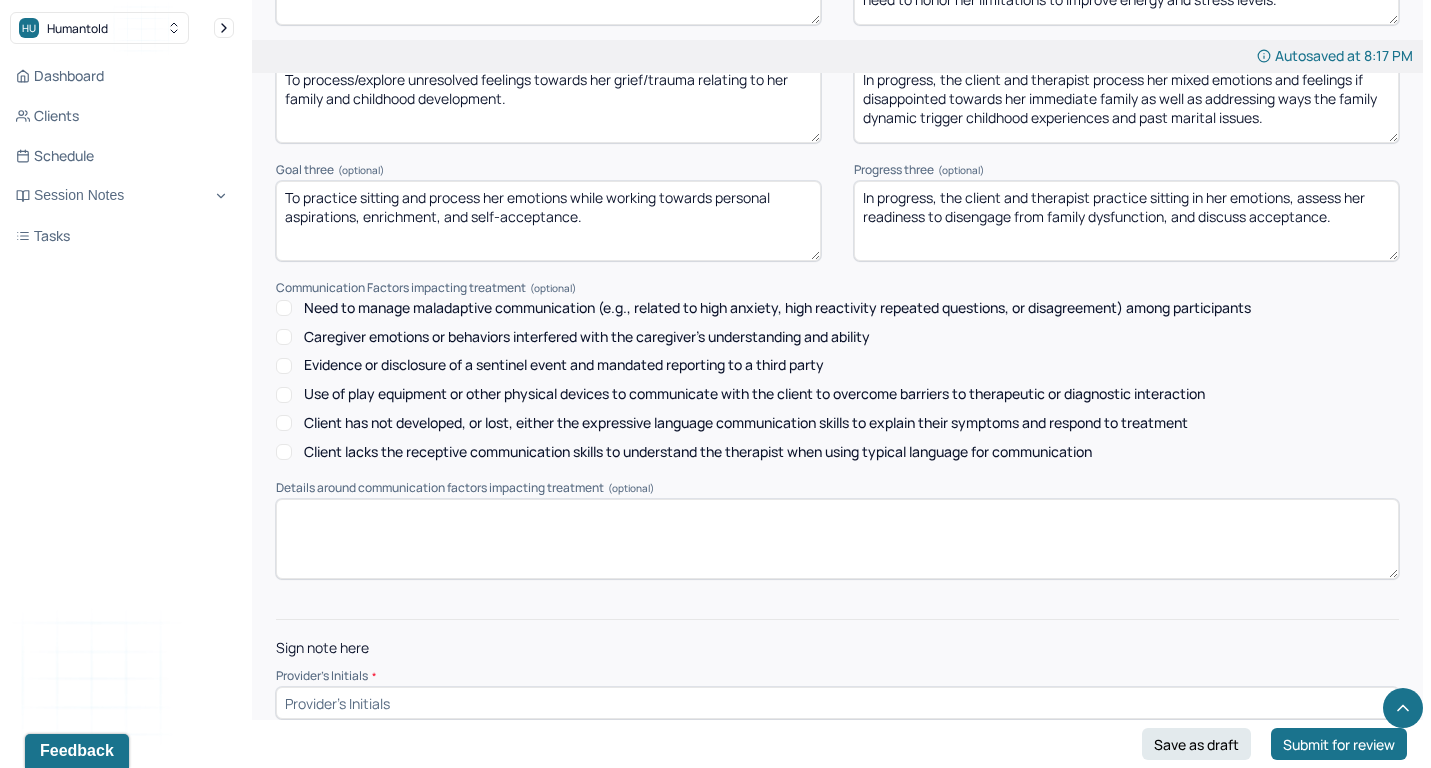 click at bounding box center [837, 703] 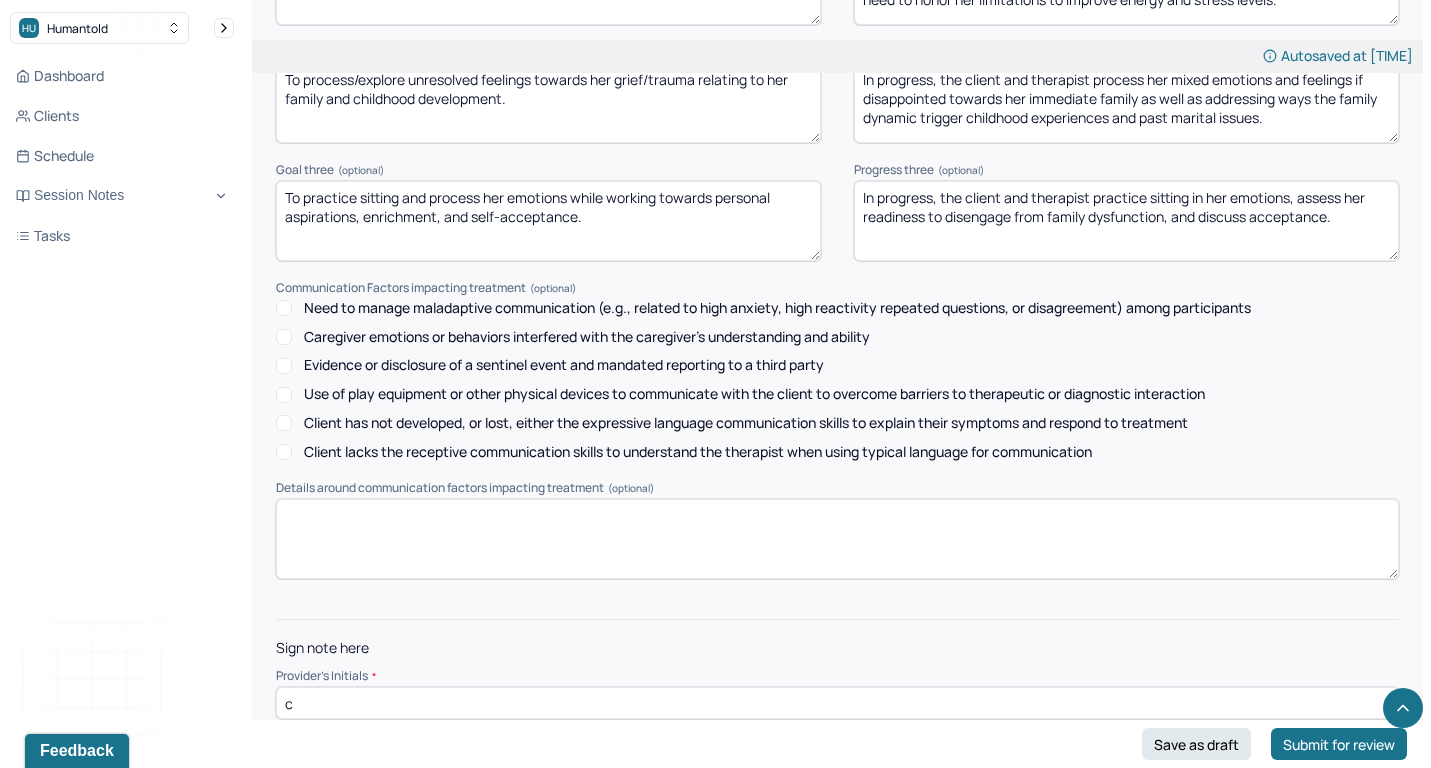 type on "cr" 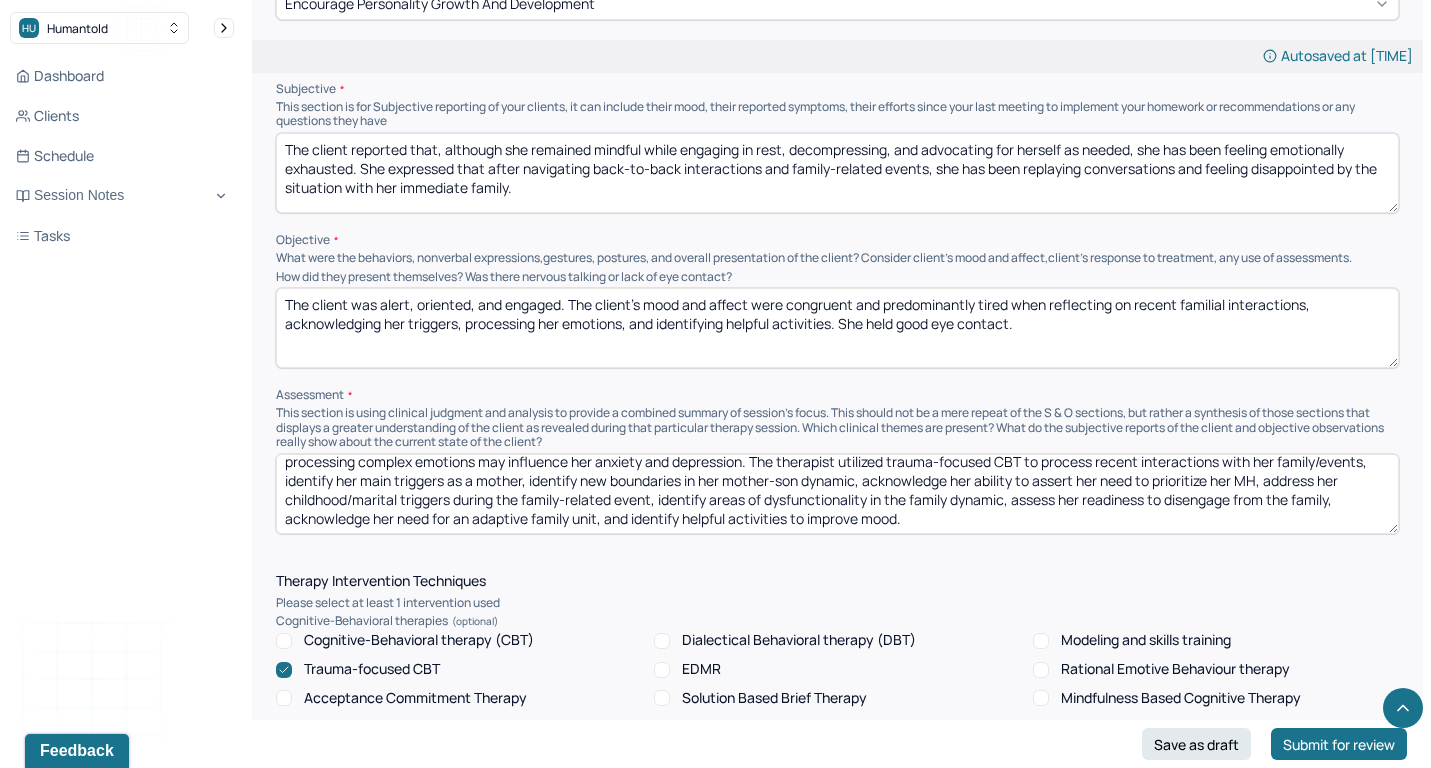 scroll, scrollTop: 1177, scrollLeft: 0, axis: vertical 